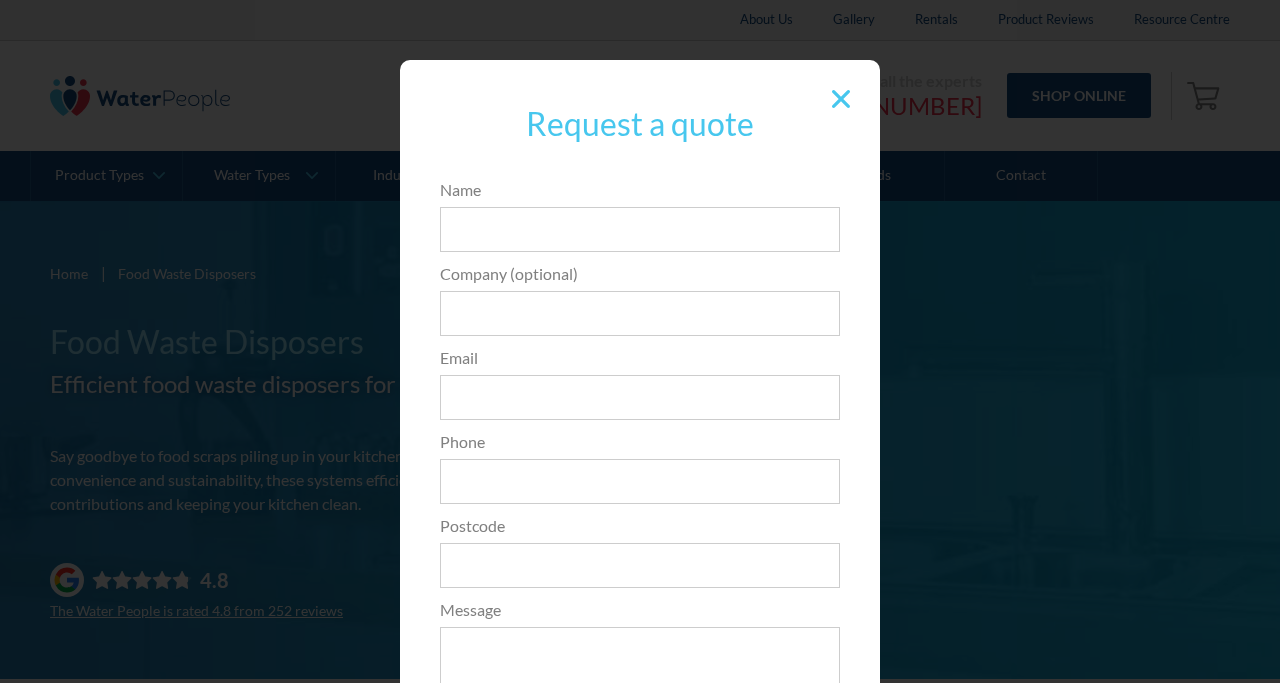 scroll, scrollTop: 0, scrollLeft: 0, axis: both 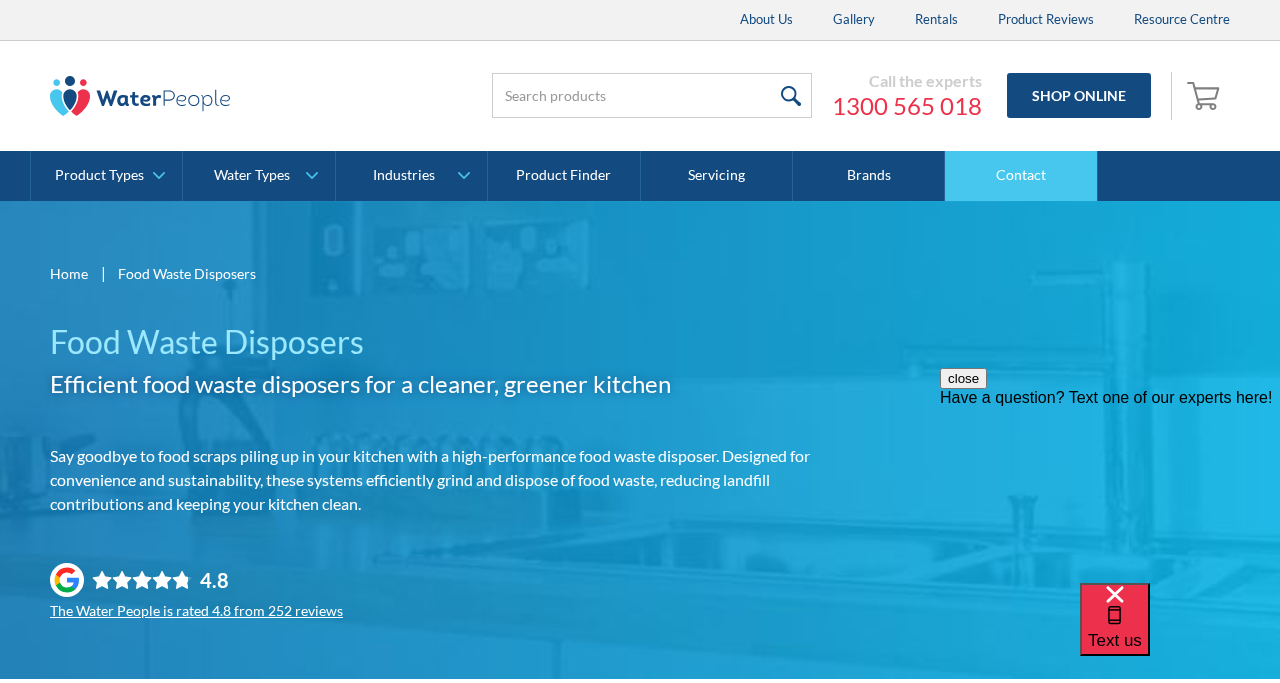 click on "Contact" at bounding box center [1021, 176] 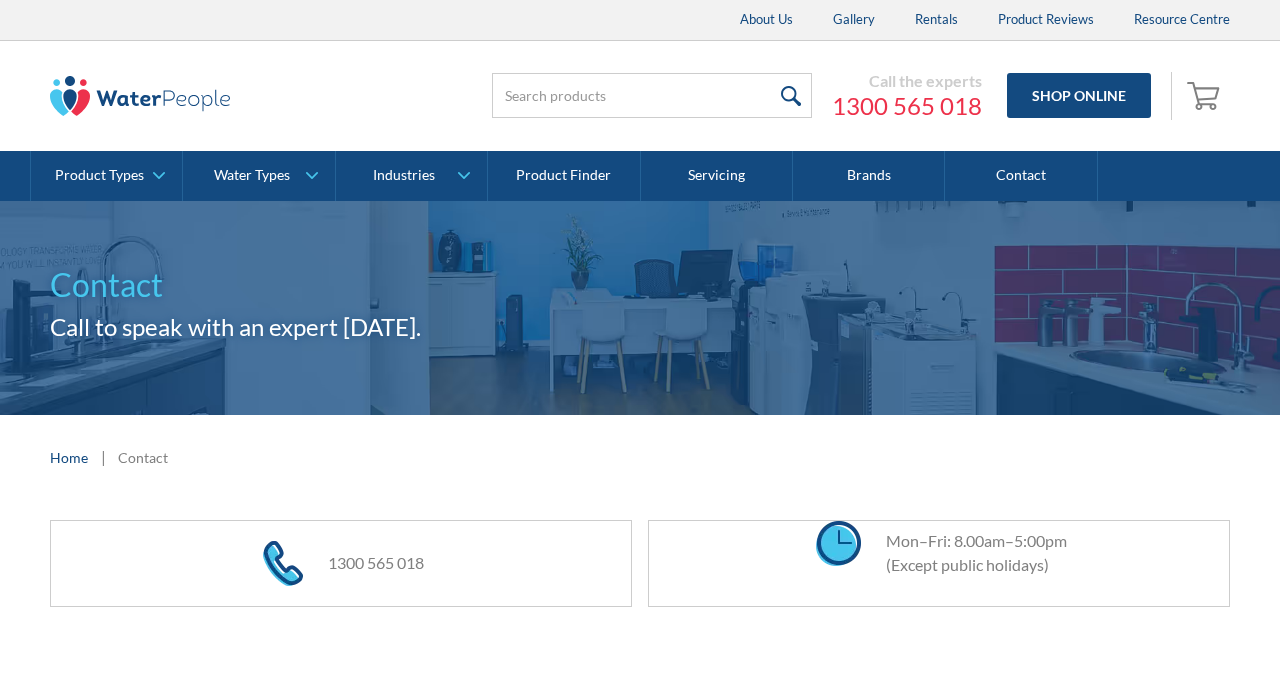 scroll, scrollTop: 0, scrollLeft: 0, axis: both 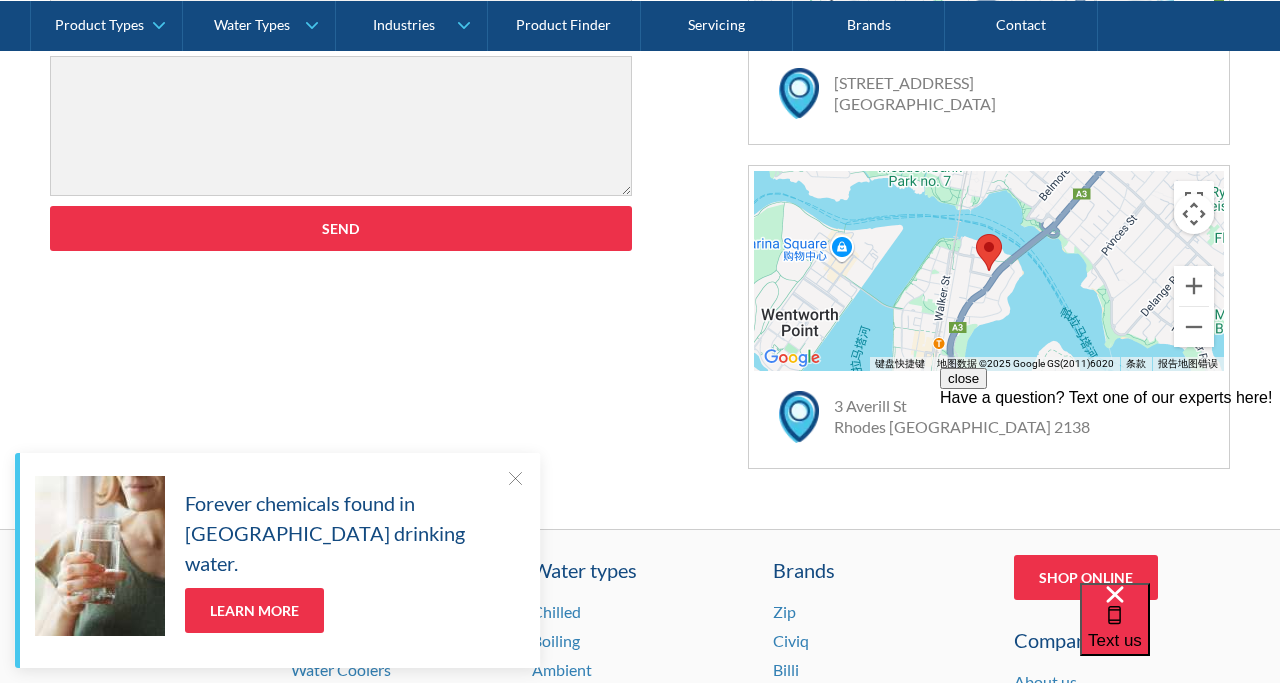 click on "3 Averill St  Rhodes NSW 2138" at bounding box center [962, 416] 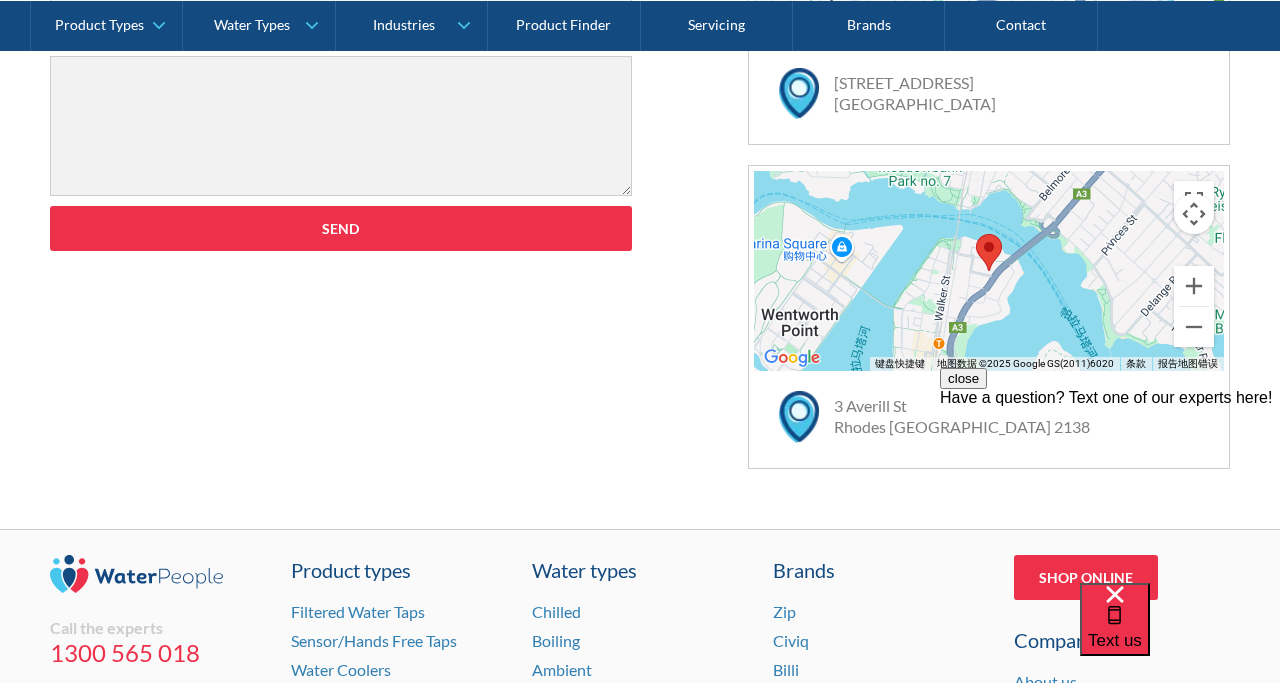 click on "Get in touch 31a2535b1fa56df3e4085a503ca978b33ae07608c9274f6380584a90323ec471d39657e024ac02ae40bec7f235ce3ba02c09 Name Company (optional) Email Phone Postcode Message Send Thank you! Your submission has been received! Oops! Something went wrong while submitting the form. ← 左移 → 右移 ↑ 上移 ↓ 下移 + 放大 - 缩小 家 左移 75% 结束 右移 75% 向上翻页 上移 75% 向下翻页 下移 75% 键盘快捷键 地图数据 地图数据 ©2025 Google GS(2011)6020 地图数据 ©2025 Google GS(2011)6020 500 米  点击可在公制单位和英制单位之间切换 条款 报告地图错误 Factory 12 / 125 Highbury Road Burwood VIC 3125 ← 左移 → 右移 ↑ 上移 ↓ 下移 + 放大 - 缩小 家 左移 75% 结束 右移 75% 向上翻页 上移 75% 向下翻页 下移 75% 键盘快捷键 地图数据 地图数据 ©2025 Google GS(2011)6020 地图数据 ©2025 Google GS(2011)6020 500 米  点击可在公制单位和英制单位之间切换 条款 报告地图错误 81 Queens Rd ← 左移" at bounding box center [640, -6] 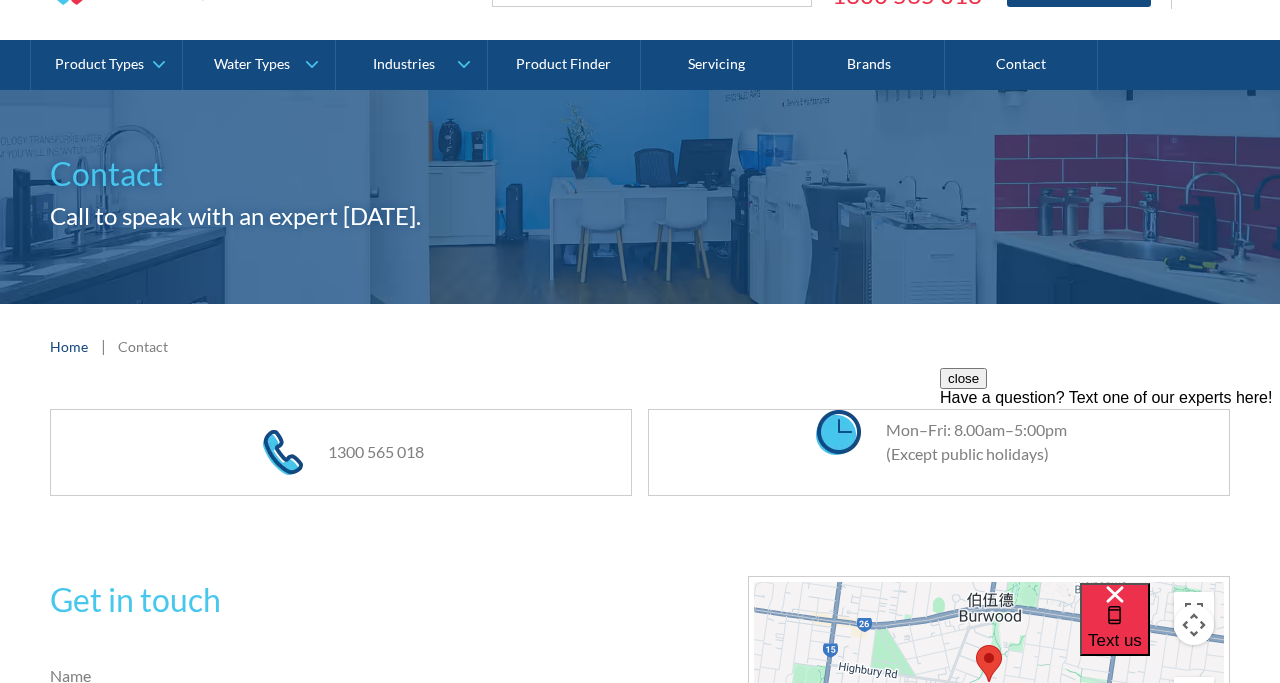 scroll, scrollTop: 0, scrollLeft: 0, axis: both 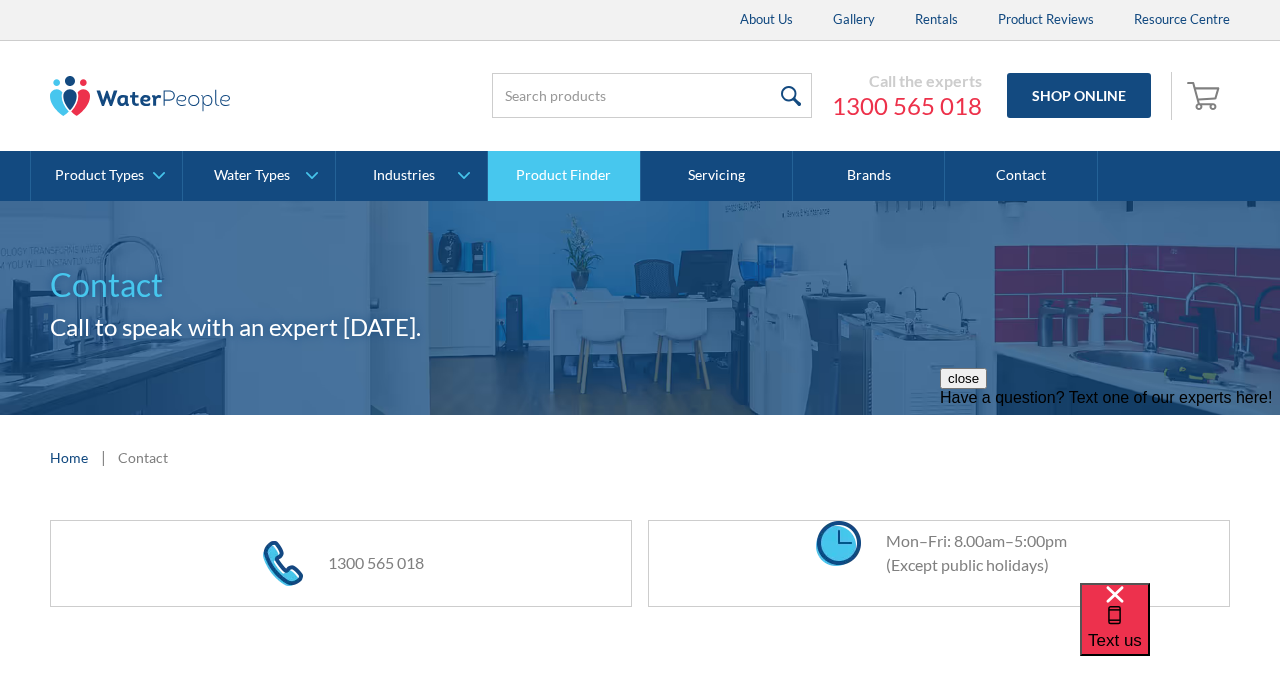 click on "Product Finder" at bounding box center (564, 176) 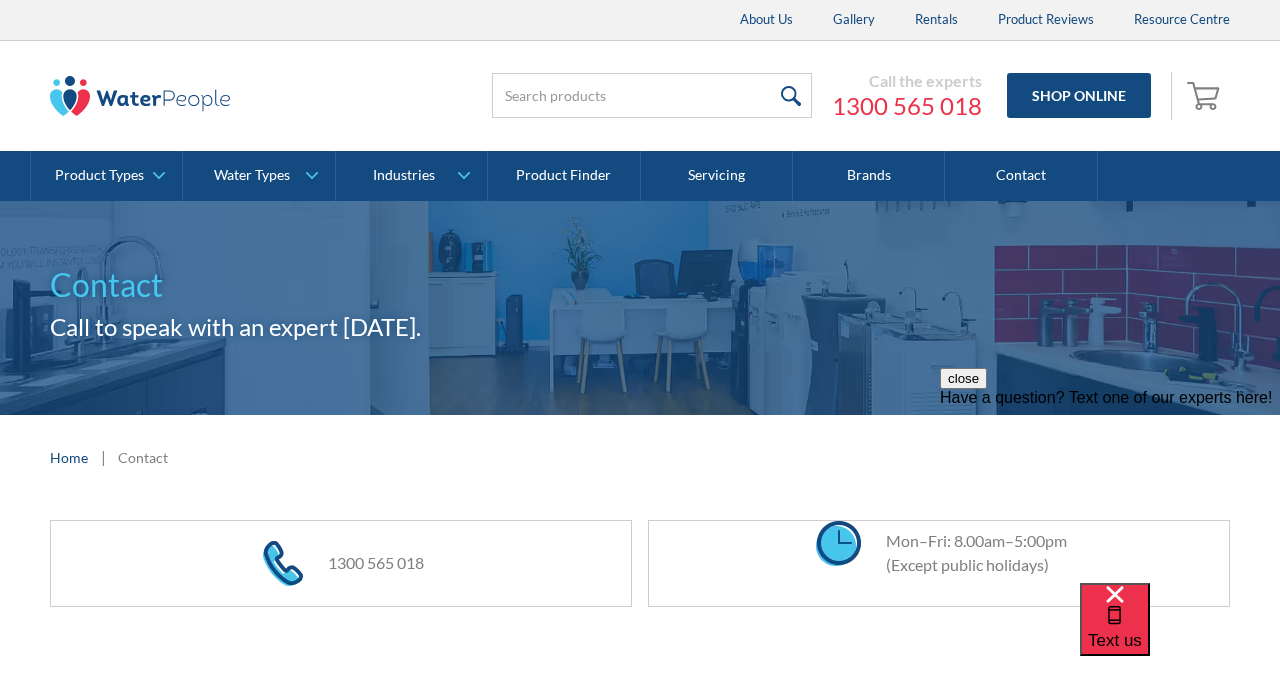 click on "close" at bounding box center [963, 378] 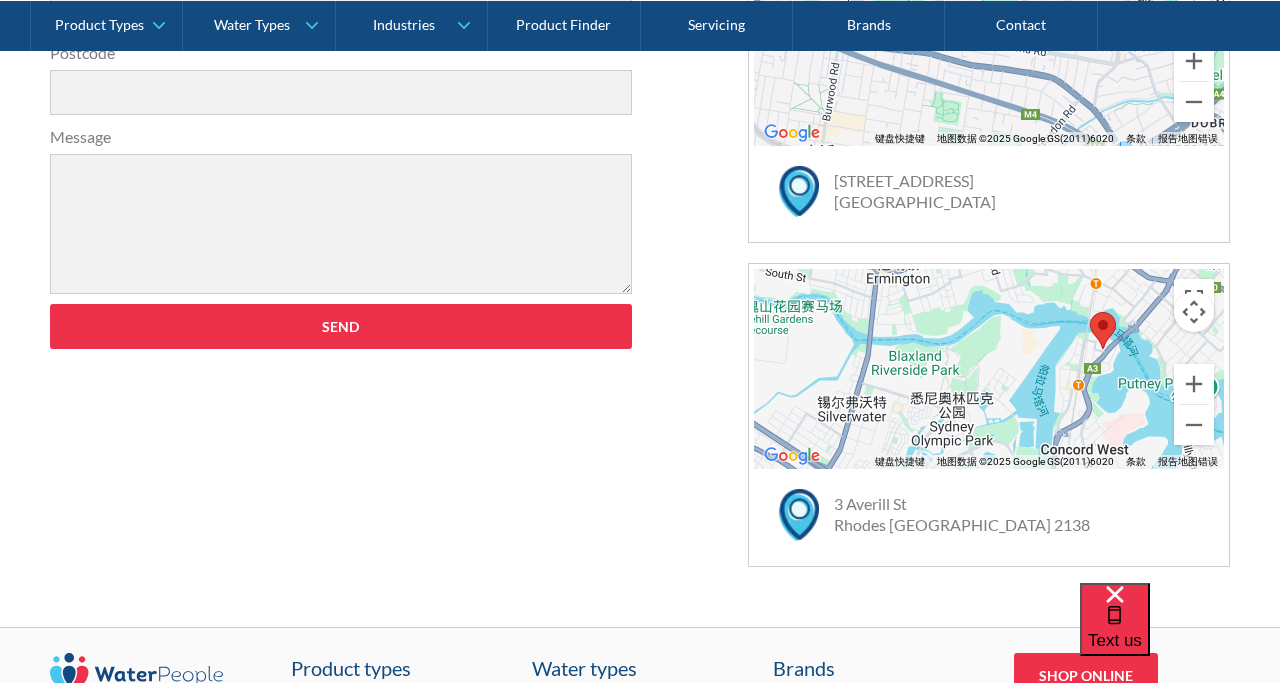 scroll, scrollTop: 1103, scrollLeft: 0, axis: vertical 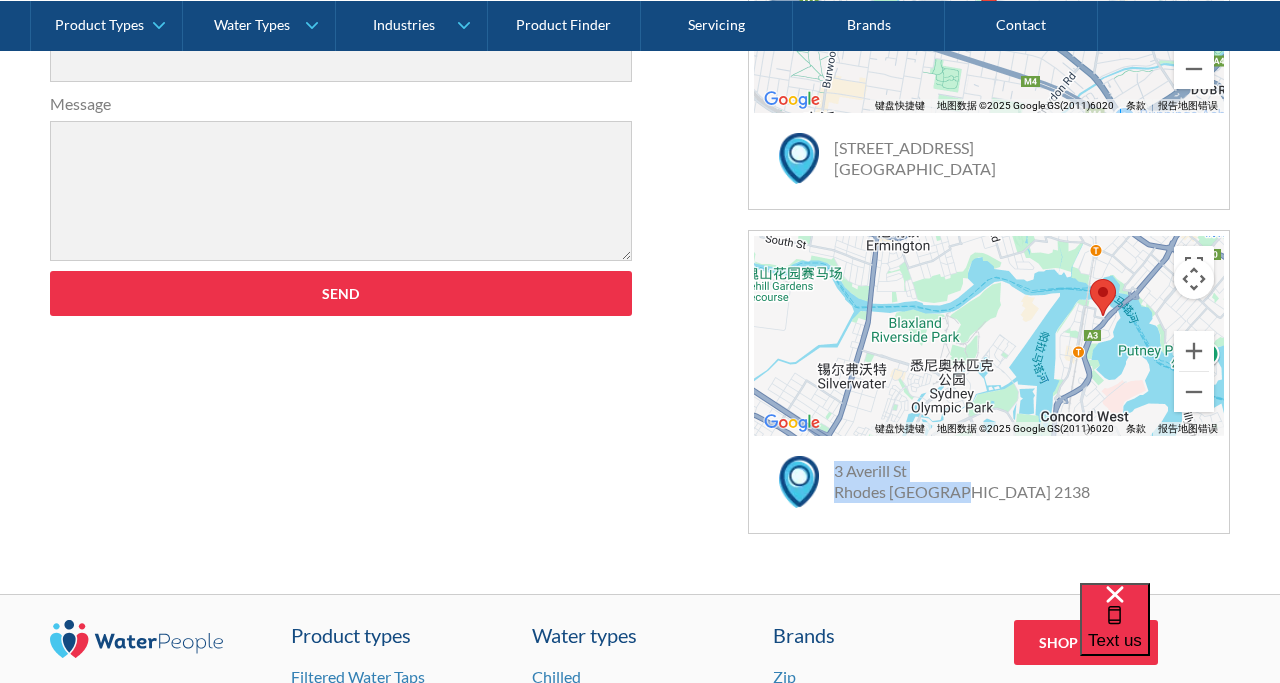 drag, startPoint x: 976, startPoint y: 495, endPoint x: 827, endPoint y: 472, distance: 150.76472 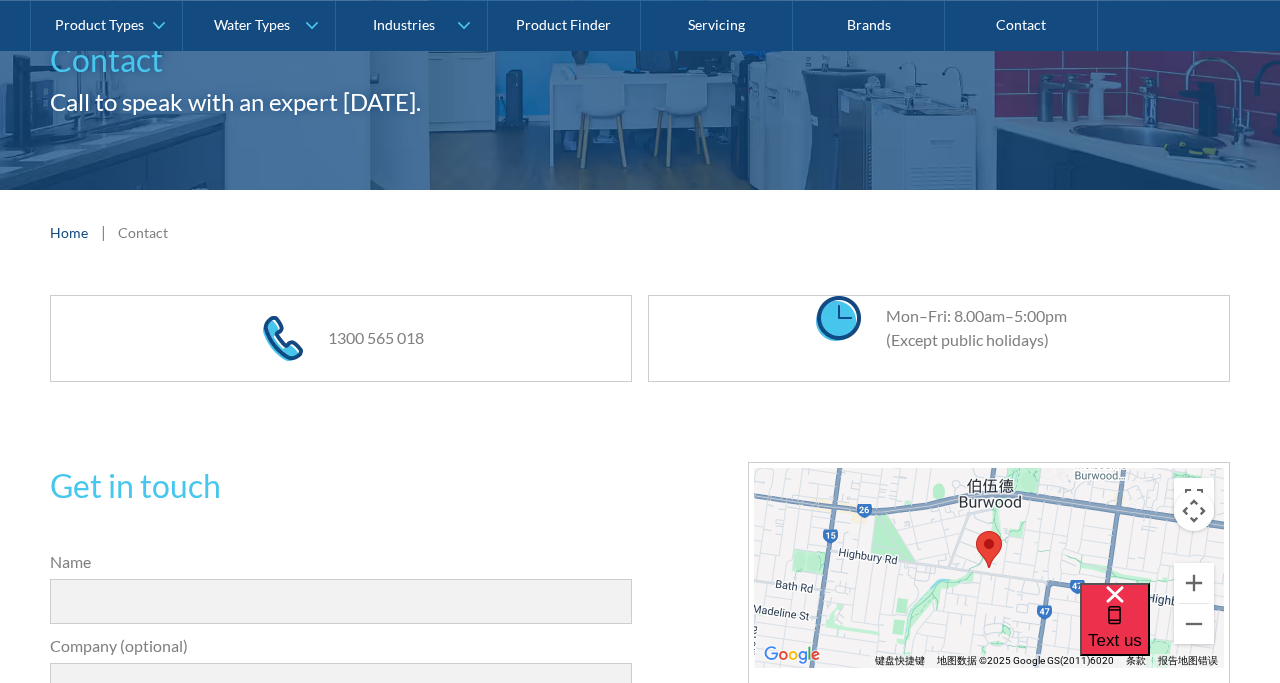 scroll, scrollTop: 0, scrollLeft: 0, axis: both 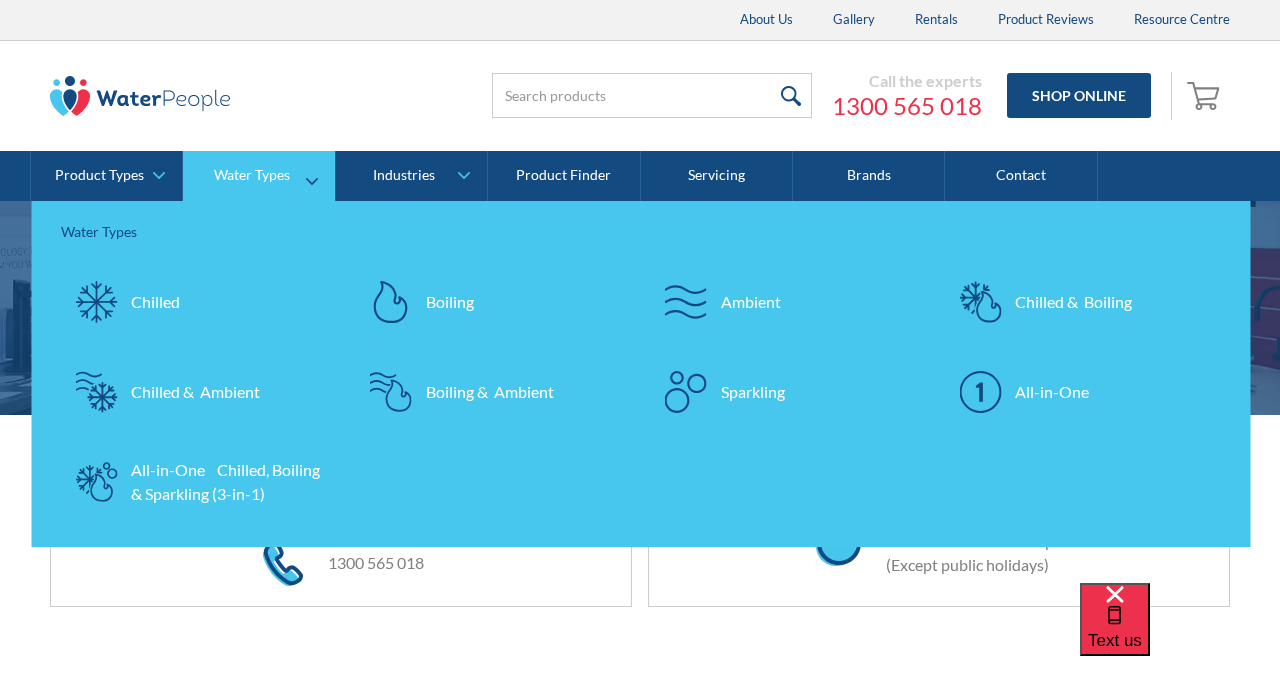 click on "All-in-One" at bounding box center (1052, 392) 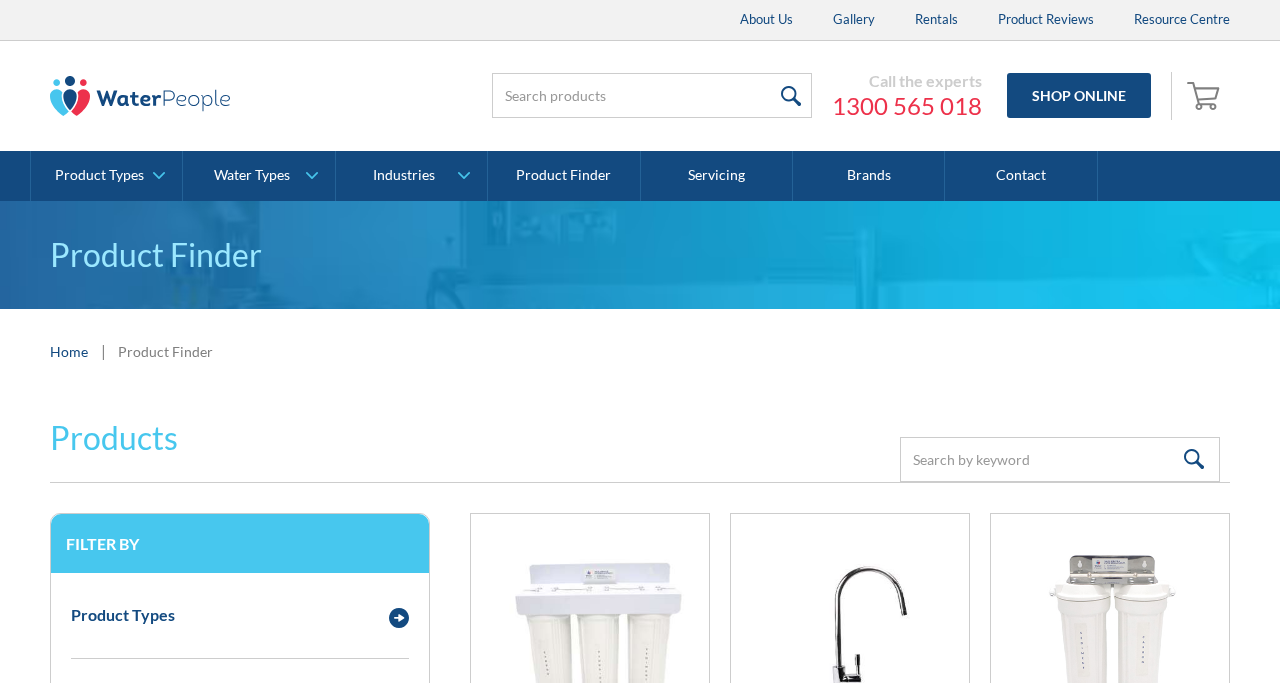 scroll, scrollTop: 0, scrollLeft: 0, axis: both 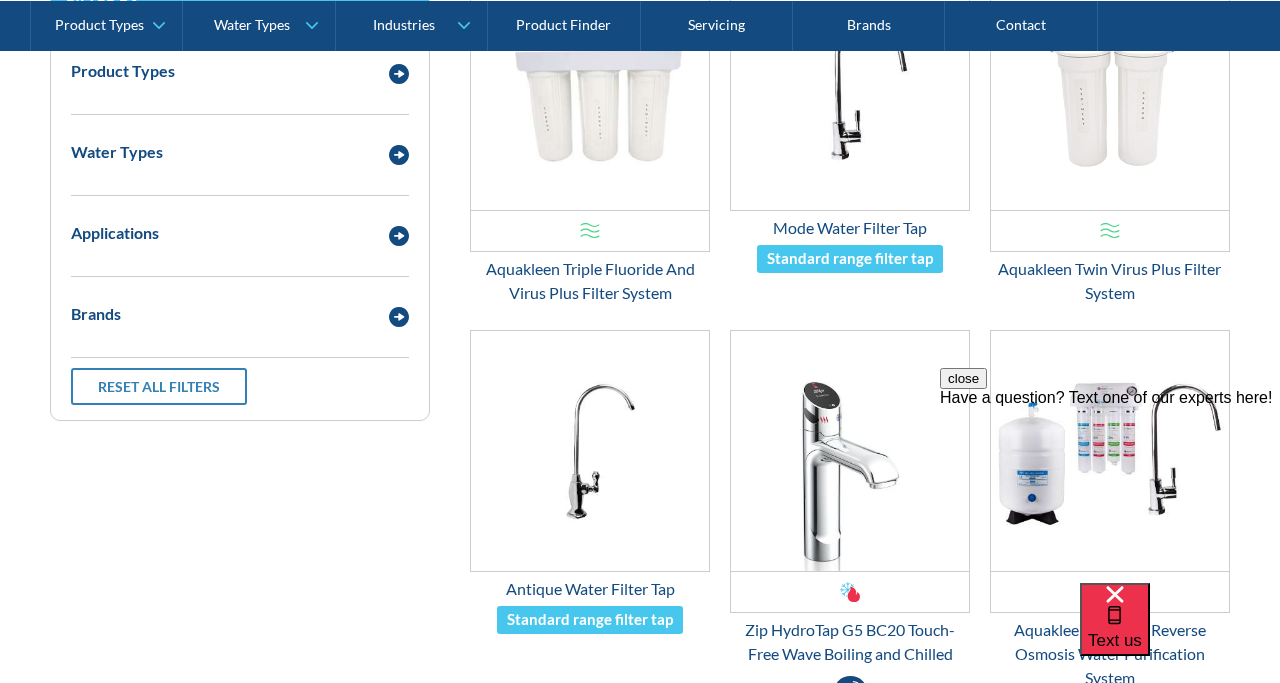 click on "Filter by Product Types Filtered Water Taps Sensor/Hands Free Taps Water Coolers Drinking Fountains Wall Mounted Reverse Osmosis Undersink Filters Alkalisers Faucets & Tapware Hot Water Systems Whole House Food Waste Disposers Clear Water Types Chilled Boiling Ambient Chilled & Boiling Chilled & Ambient Boiling & Ambient Sparkling All-in-One Chilled, Boiling & Sparkling (3-in-1) Clear Applications Residential Commercial Clear Brands Zip Billi Enware Bibo Rheem Waterlux Aquakleen Boiling billy Britex Halsey Taylor Waterworks Aqua Cooler Insinkerator Urban+ Clear Reset all filters KTRIFV $ 0.00  OFFER: Fits Most Brands Best Seller Aquakleen Triple Fluoride And Virus Plus Filter System Standard range filter tap Touch Free Undersink Filters Ambient Commercial Residential Aquakleen PFMODDT $ 0.00  OFFER: Fits Most Brands Best Seller Mode Water Filter Tap Standard range filter tap Touch Free Faucets & Tapware KTRIFV $ 0.00  OFFER: Fits Most Brands Best Seller Aquakleen Twin Virus Plus Filter System Touch Free" at bounding box center (640, 1527) 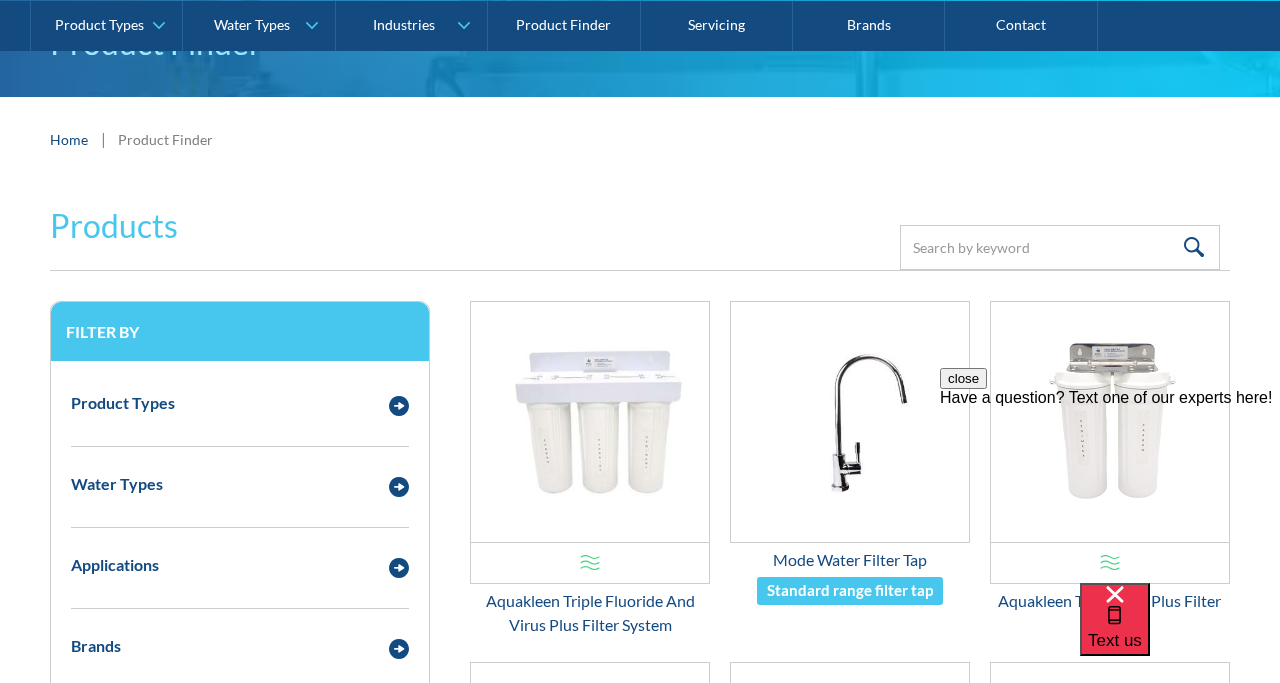 scroll, scrollTop: 252, scrollLeft: 0, axis: vertical 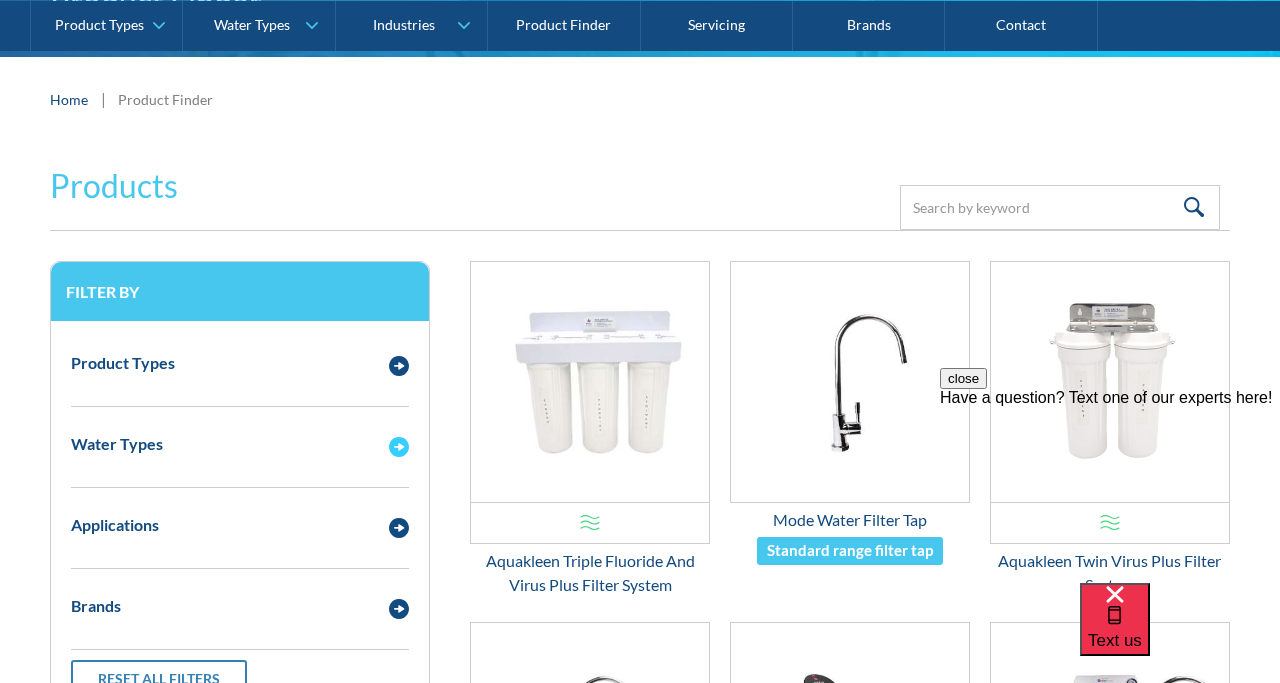 click at bounding box center [399, 447] 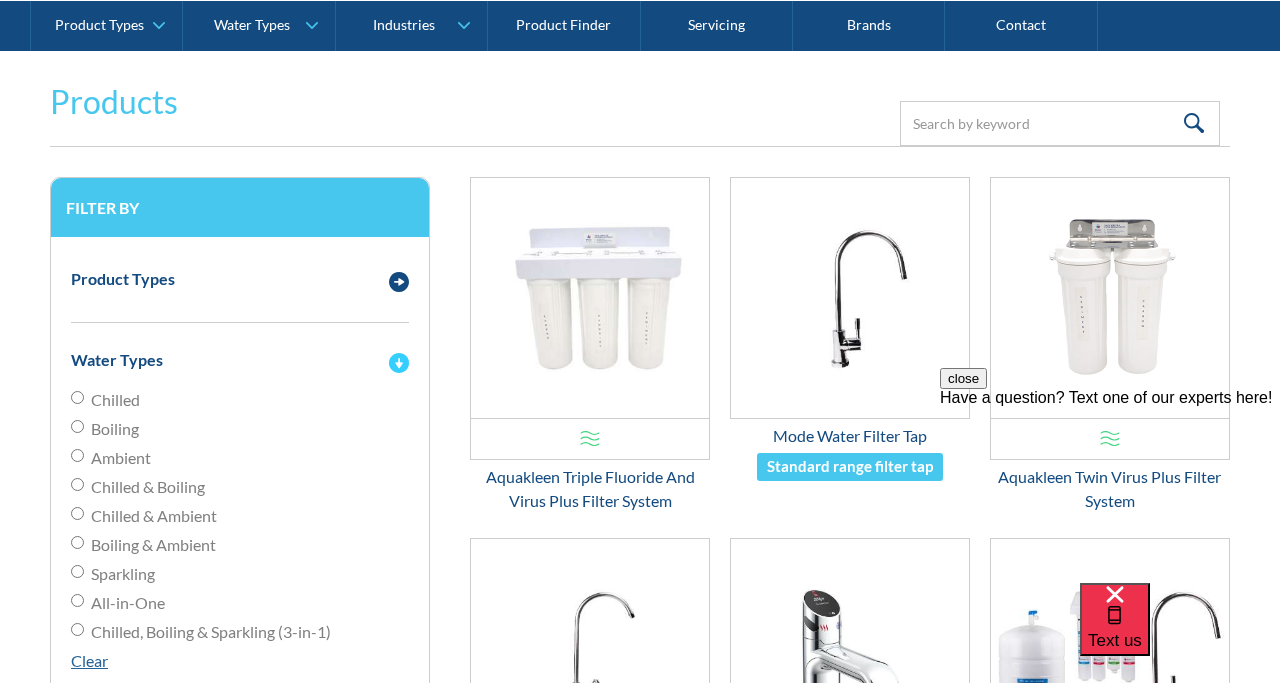 scroll, scrollTop: 352, scrollLeft: 0, axis: vertical 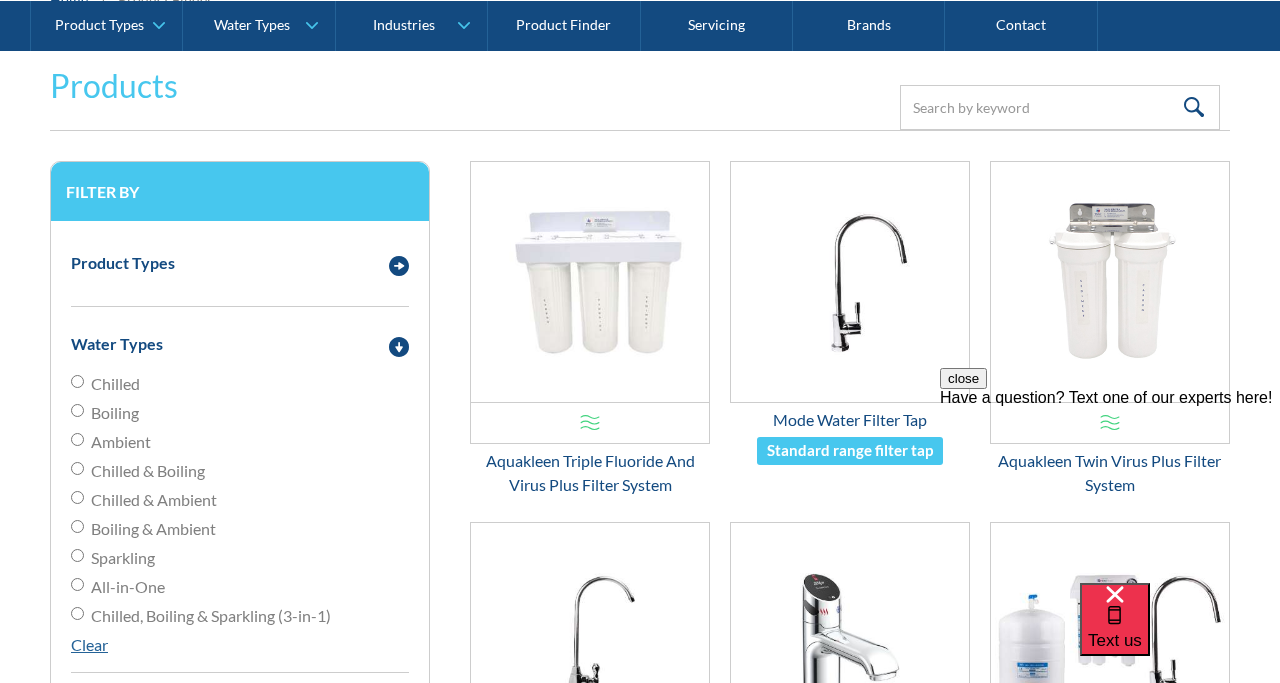 click on "Chilled" at bounding box center (77, 381) 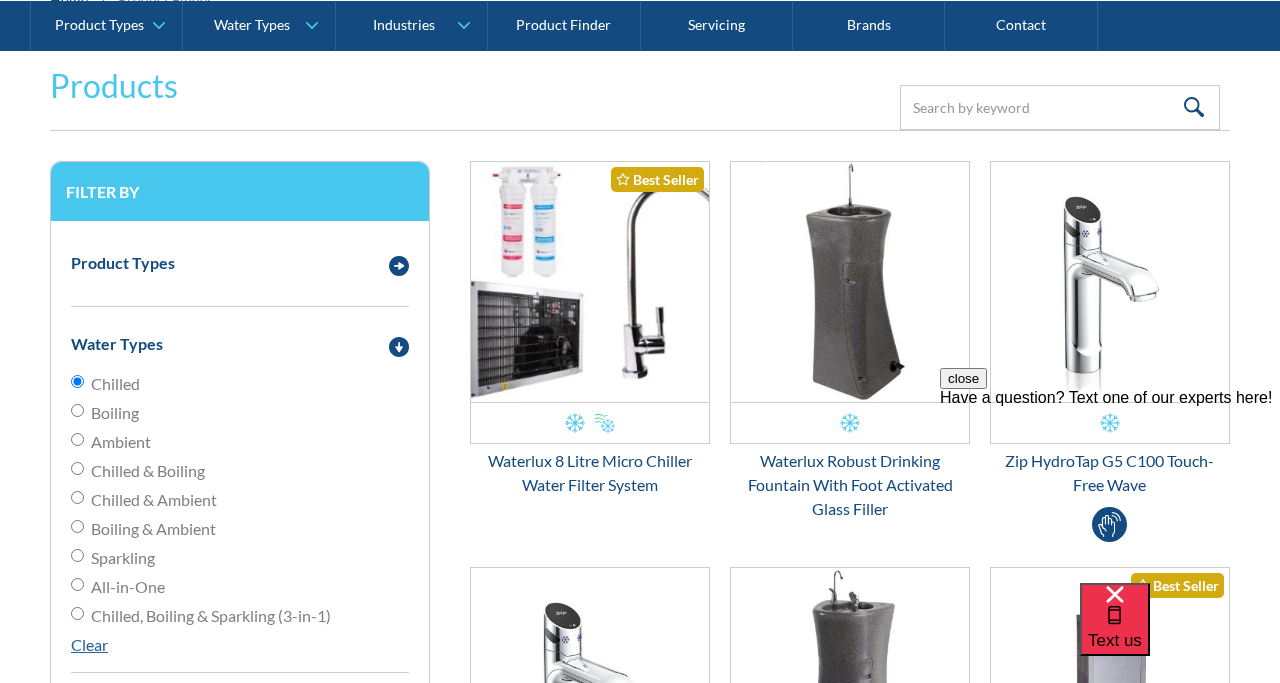 click on "Boiling" at bounding box center (77, 410) 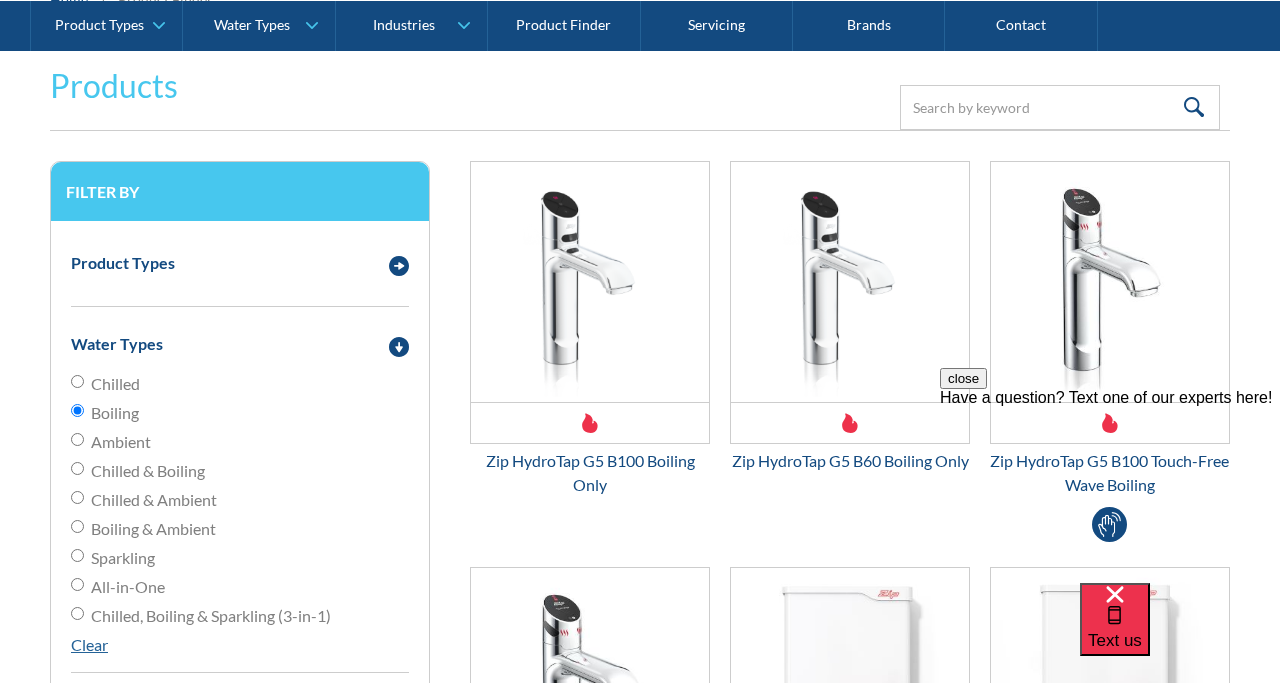 click on "Chilled & Boiling" at bounding box center [77, 468] 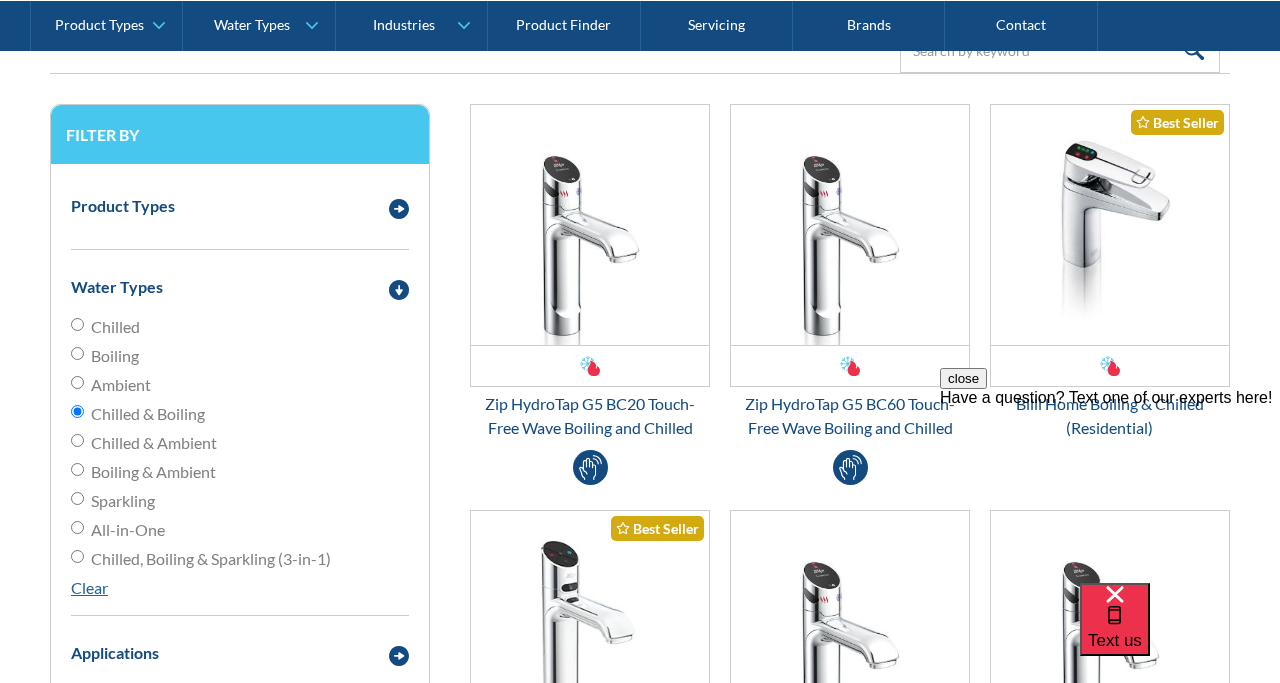 scroll, scrollTop: 422, scrollLeft: 0, axis: vertical 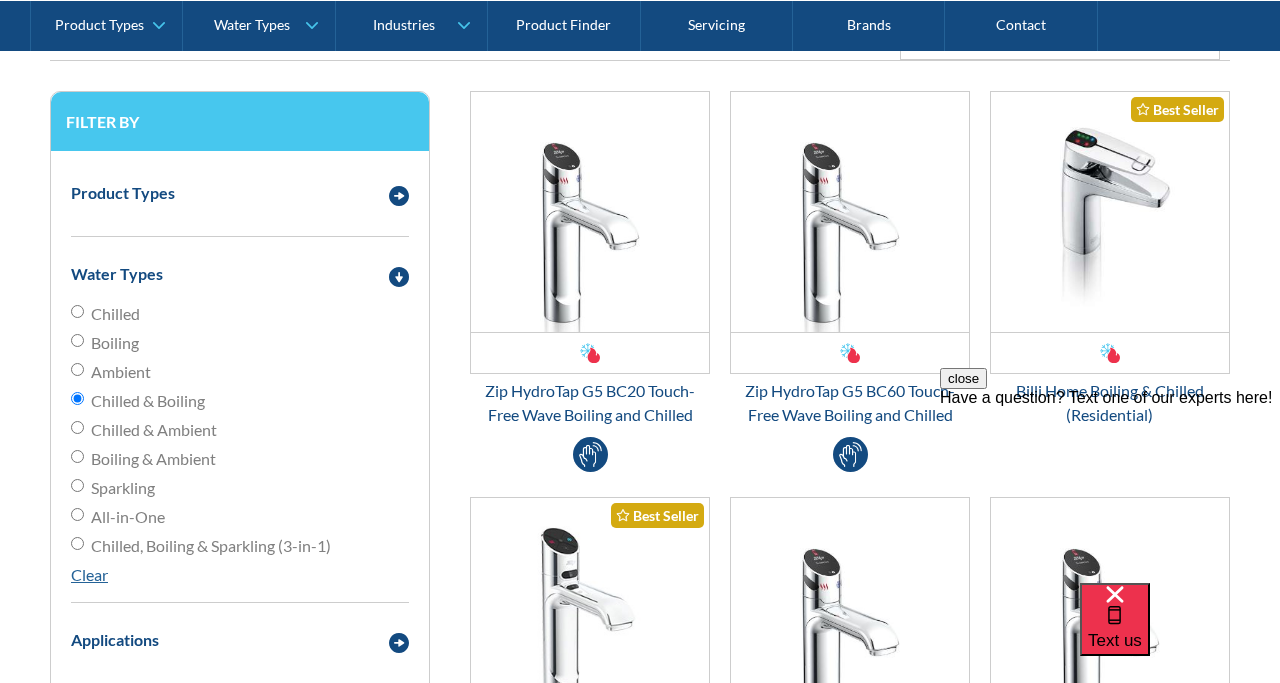 click on "All-in-One" at bounding box center (77, 514) 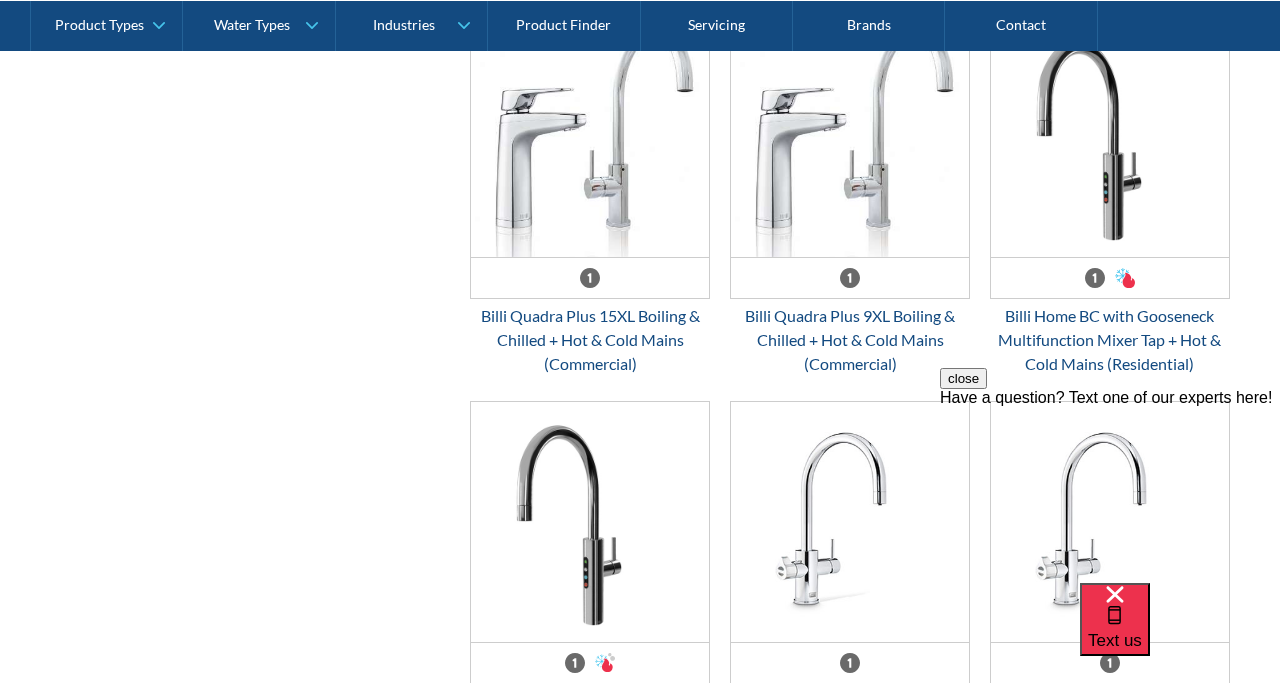 scroll, scrollTop: 1302, scrollLeft: 0, axis: vertical 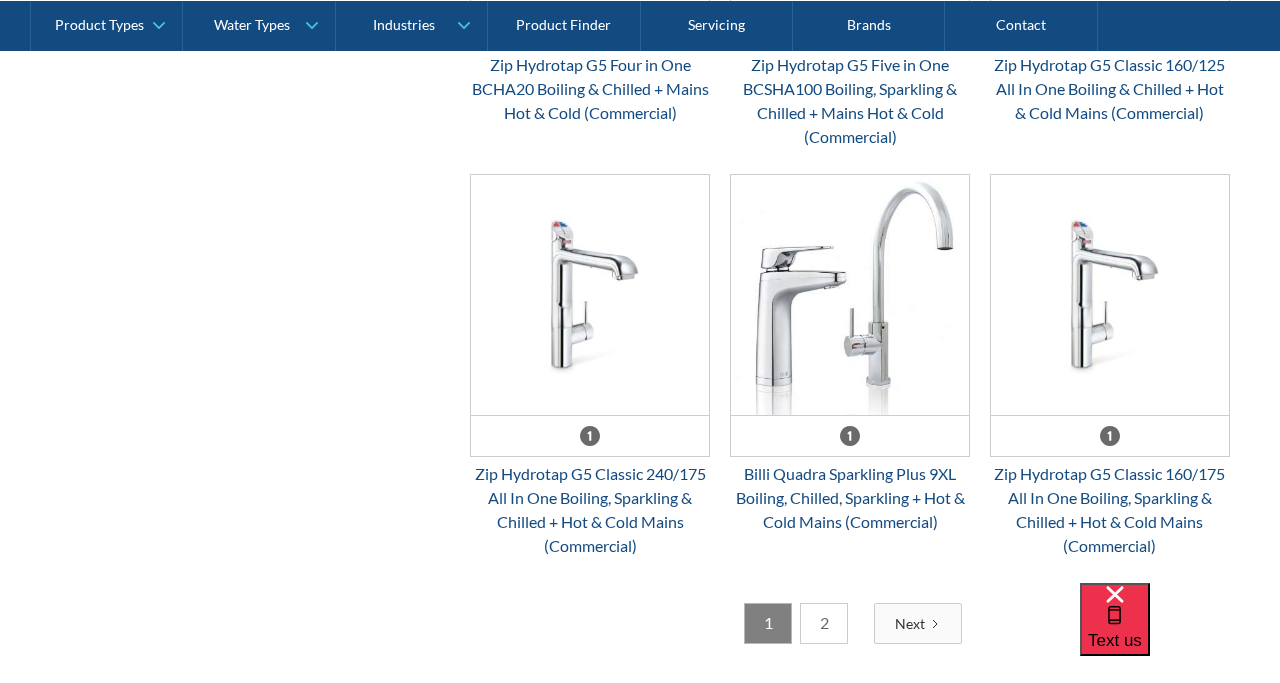 click on "Next" at bounding box center (910, 623) 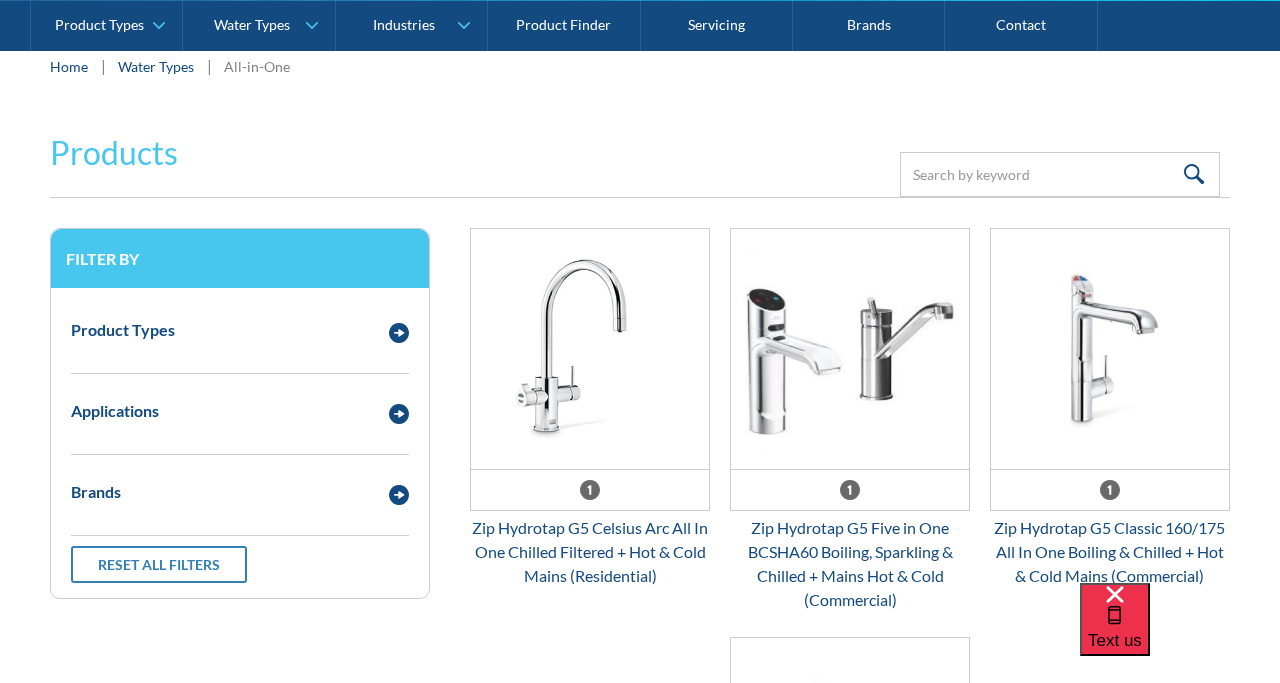scroll, scrollTop: 354, scrollLeft: 0, axis: vertical 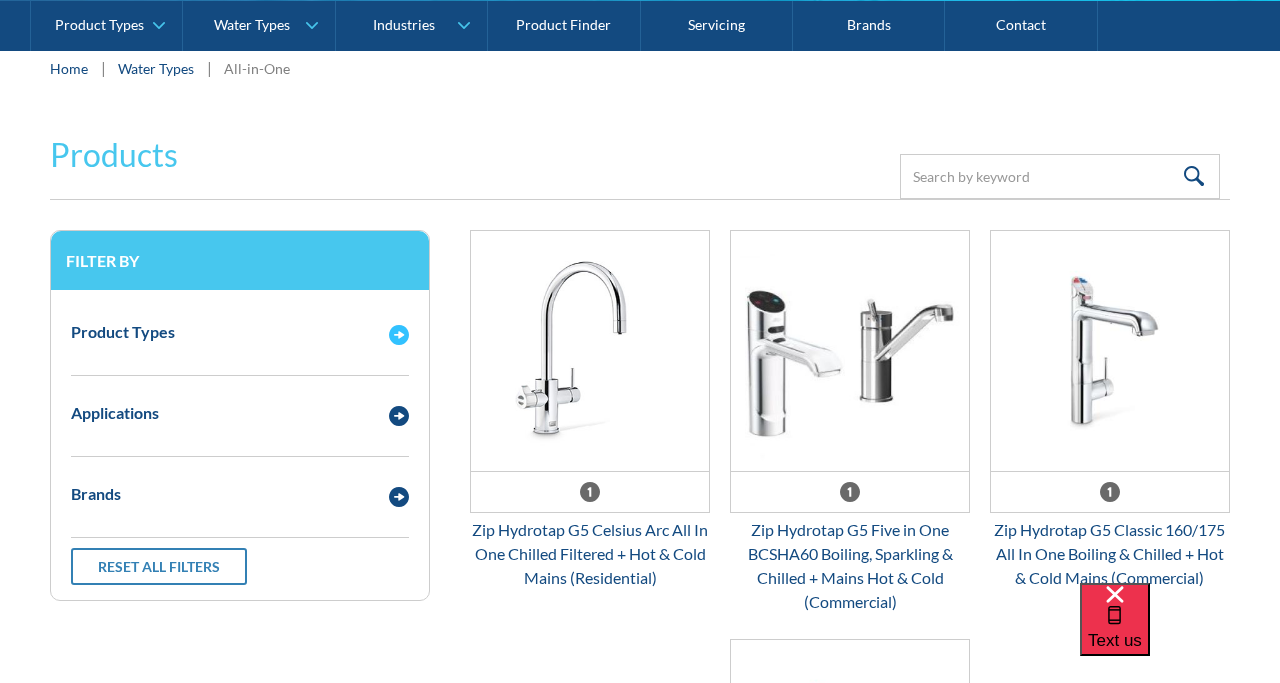click on "Product Types" at bounding box center [240, 332] 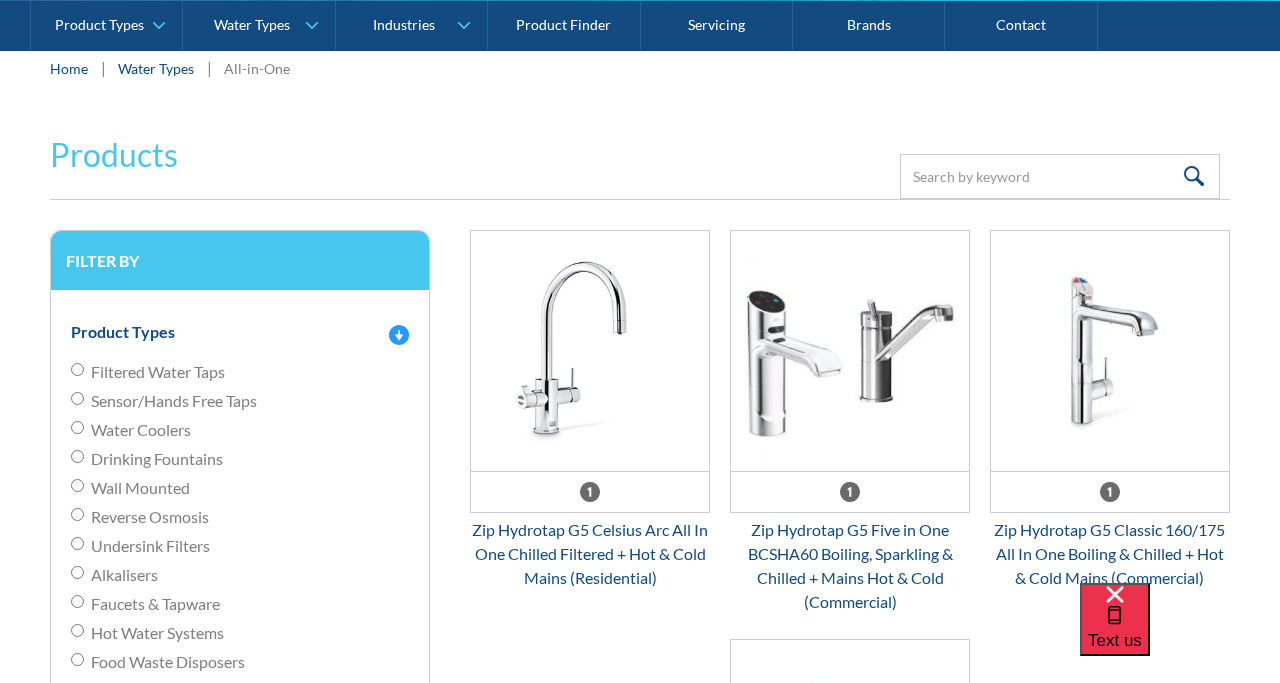 click on "Filtered Water Taps" at bounding box center [158, 372] 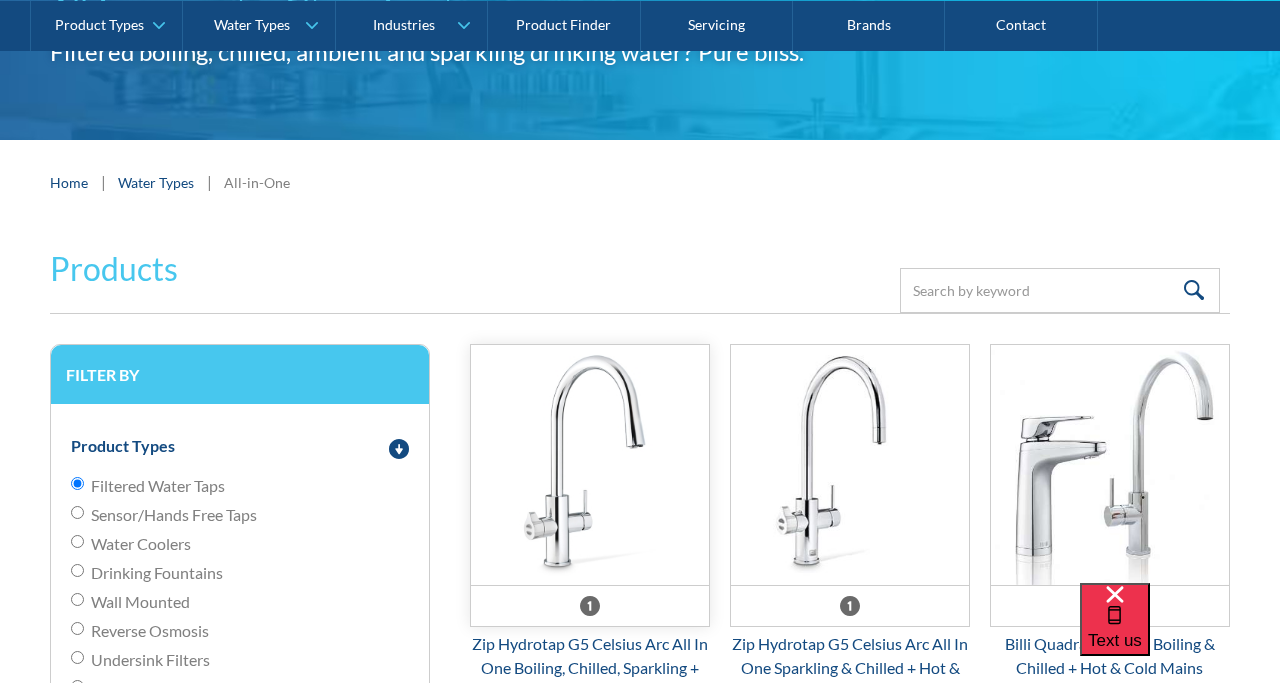 scroll, scrollTop: 0, scrollLeft: 0, axis: both 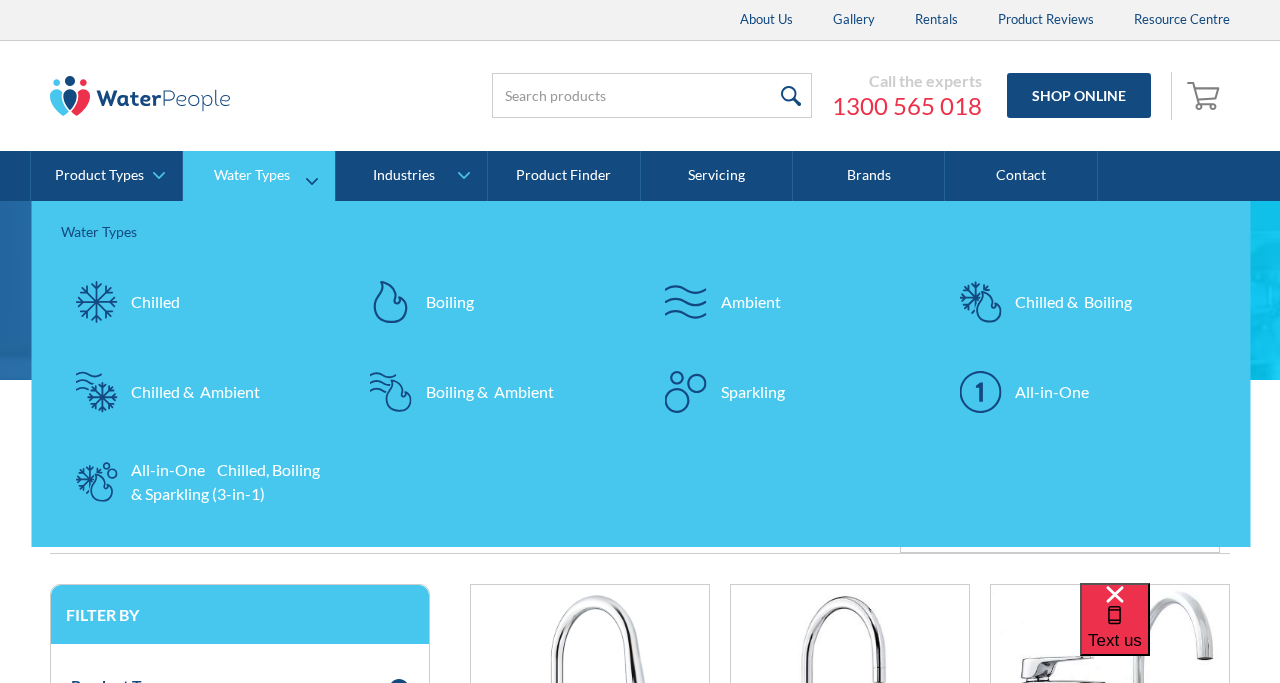 click on "Chilled &  Boiling" at bounding box center [1073, 302] 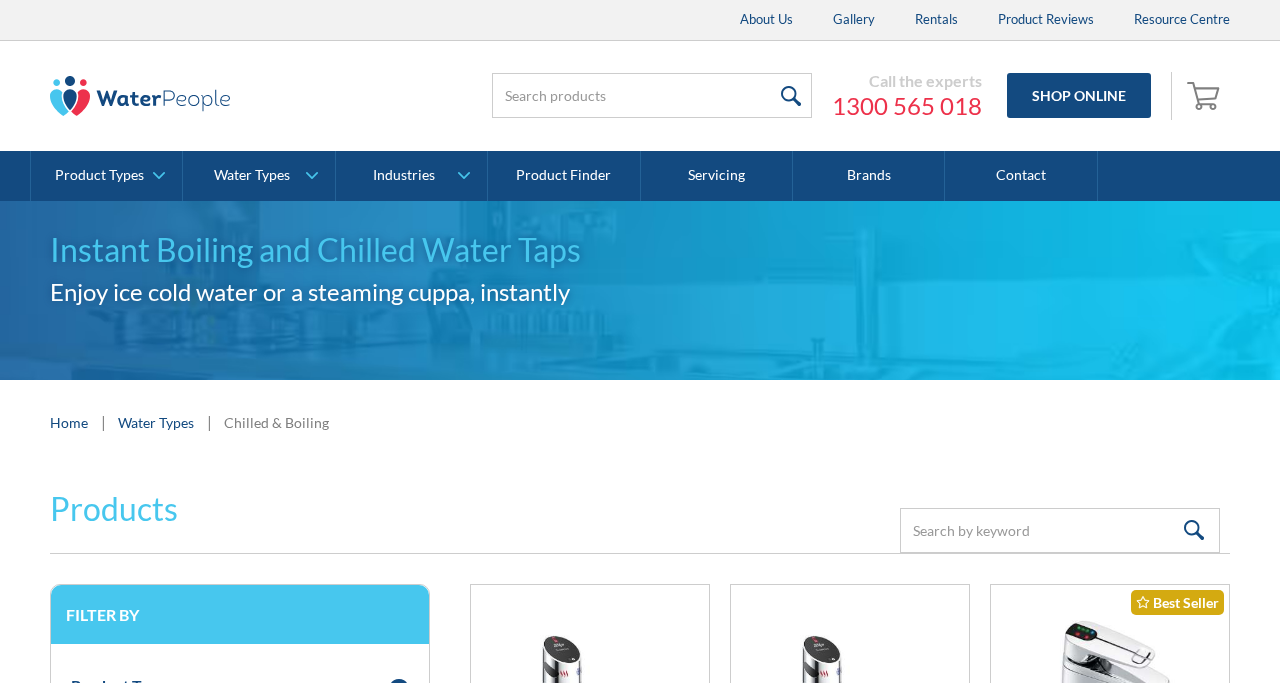scroll, scrollTop: 0, scrollLeft: 0, axis: both 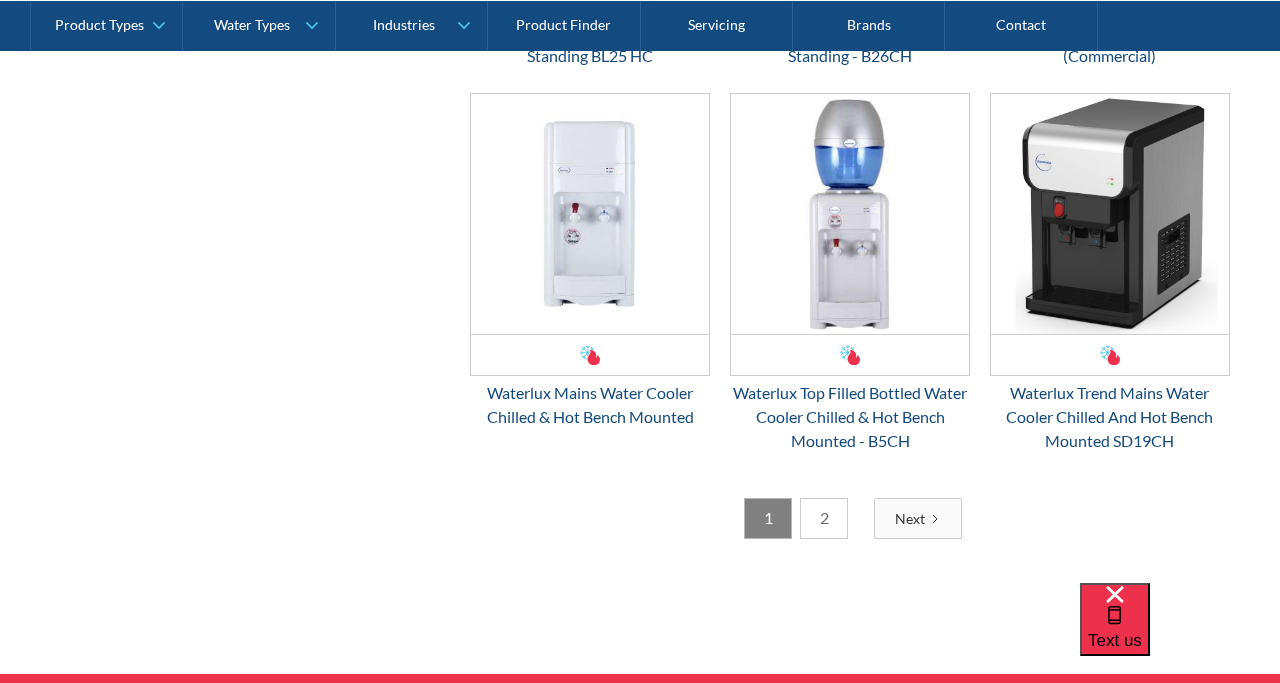 click on "Next" at bounding box center [910, 518] 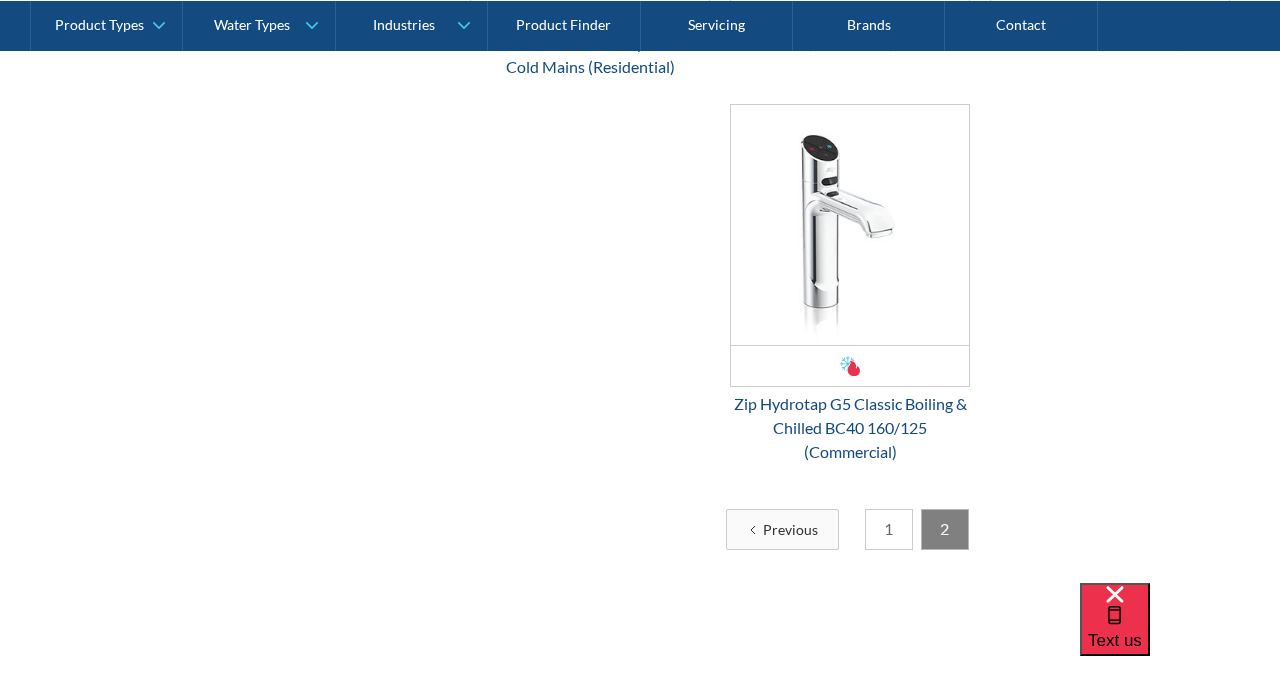 scroll, scrollTop: 1254, scrollLeft: 0, axis: vertical 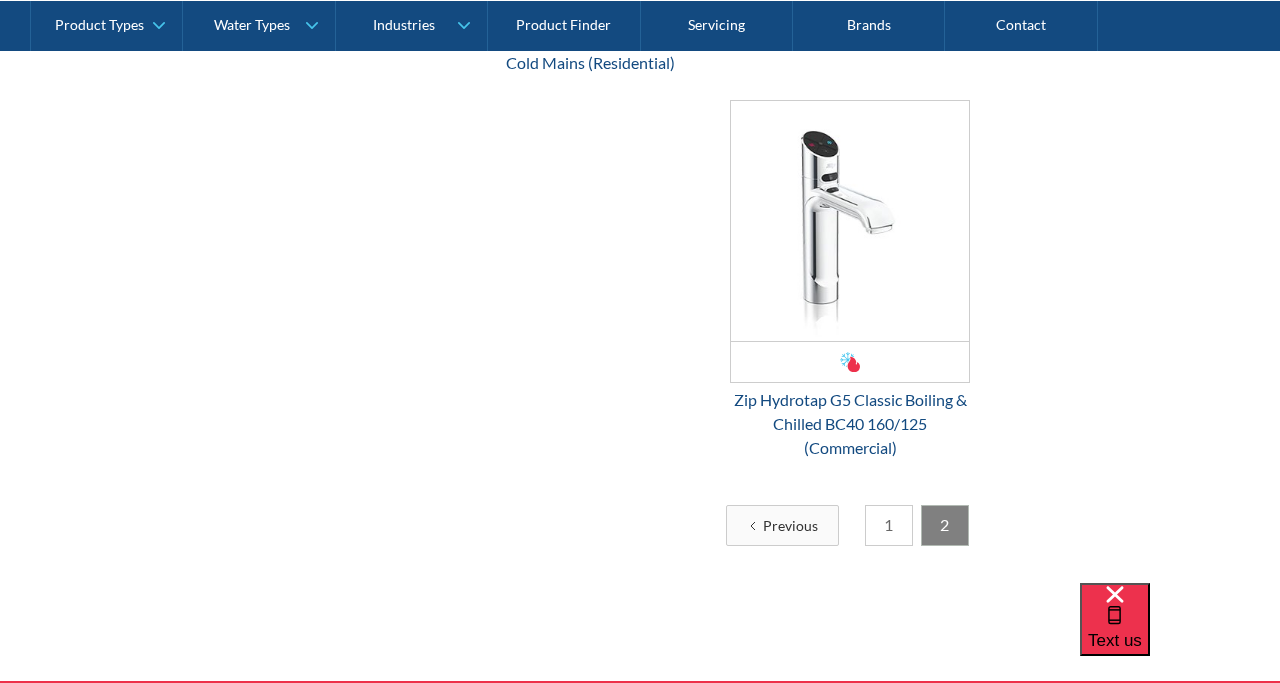 click on "1" at bounding box center [889, 525] 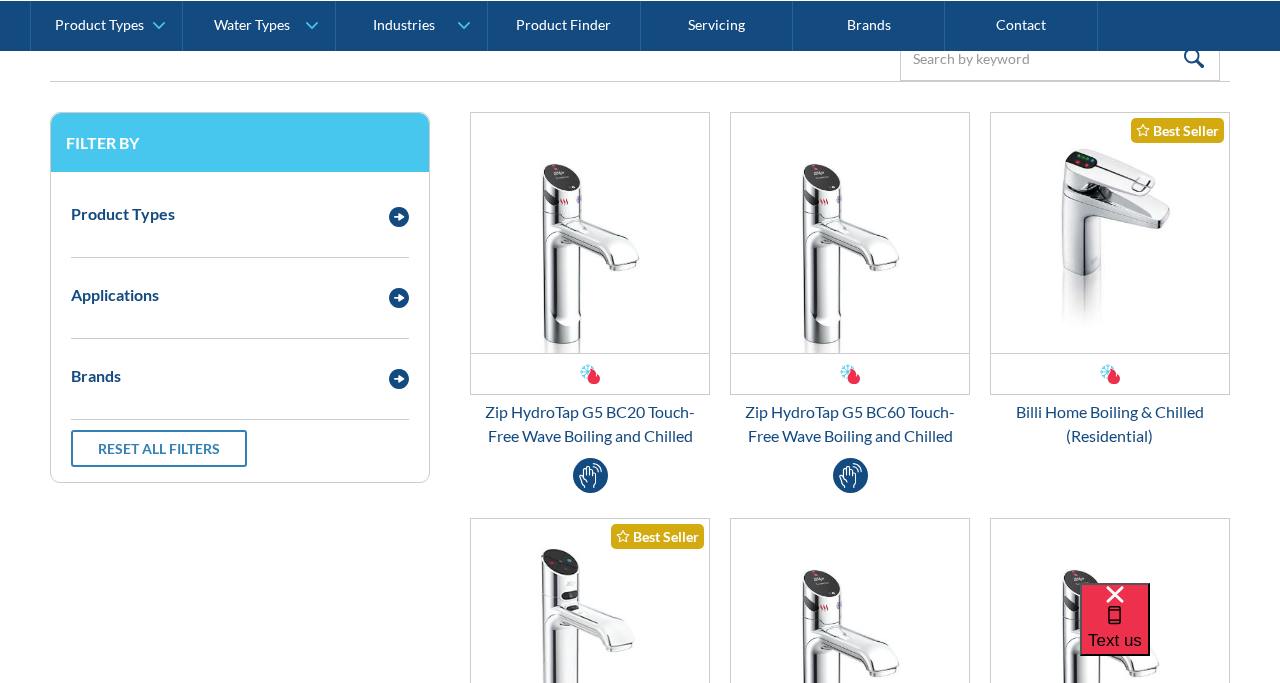 scroll, scrollTop: 462, scrollLeft: 0, axis: vertical 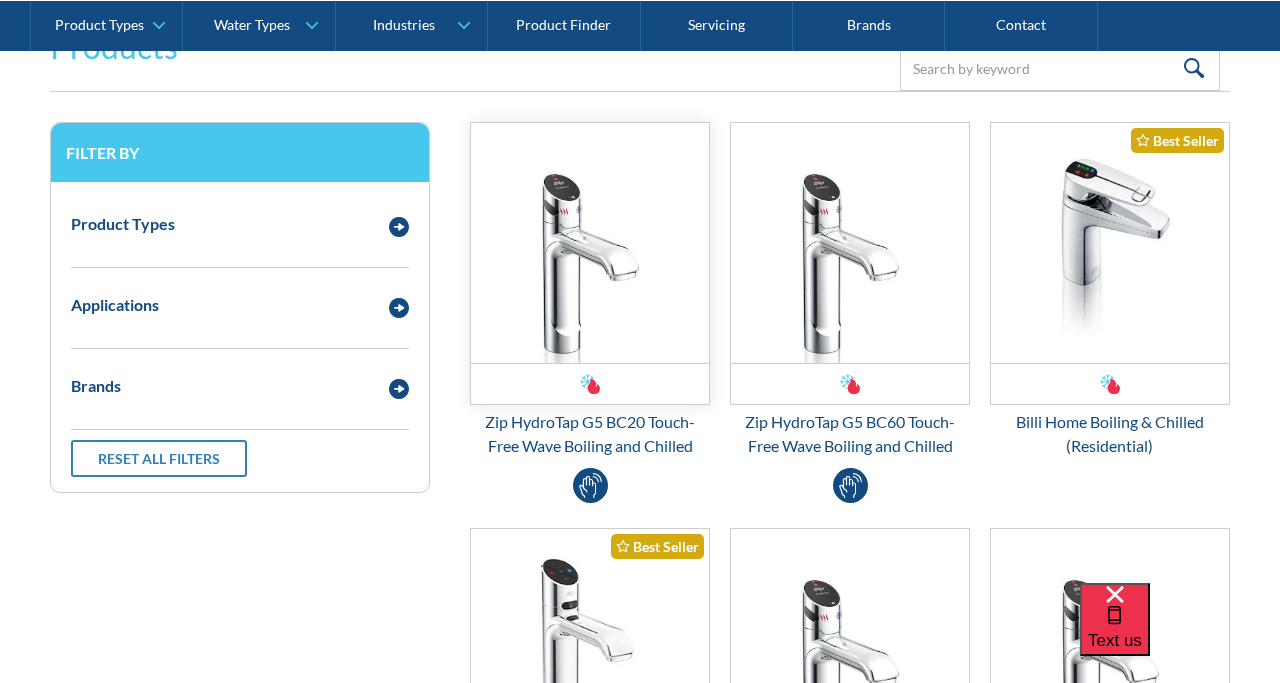 click at bounding box center (590, 243) 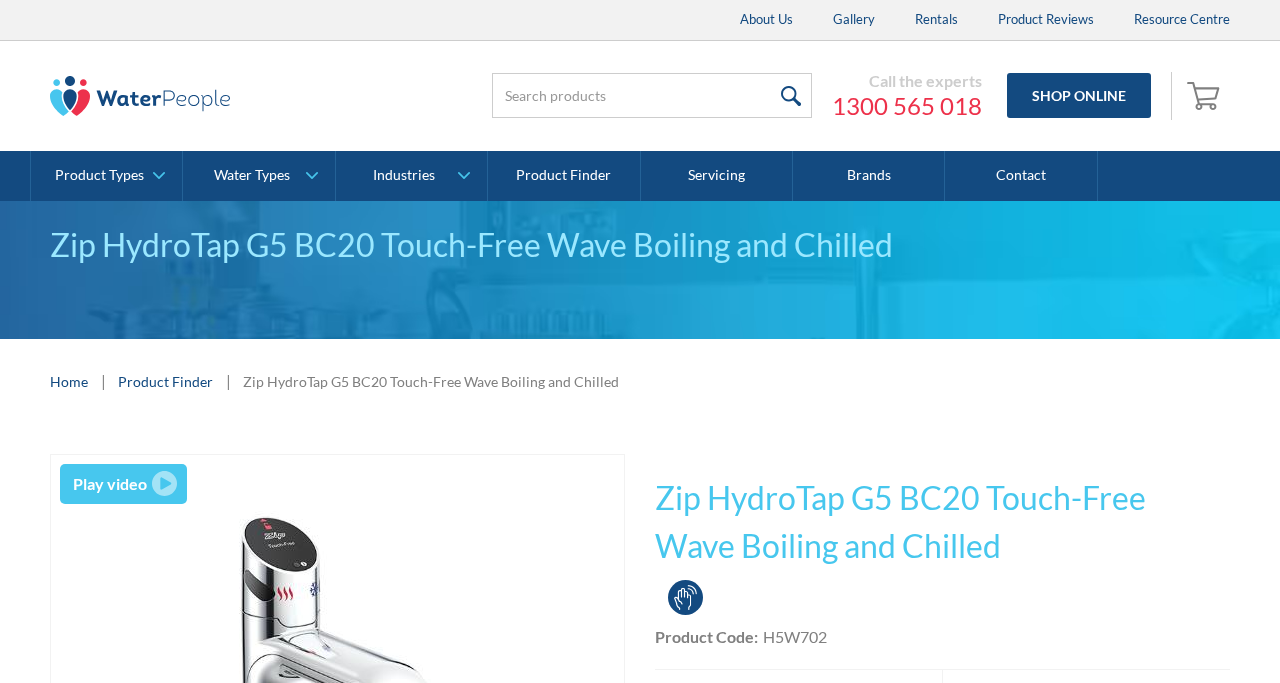scroll, scrollTop: 0, scrollLeft: 0, axis: both 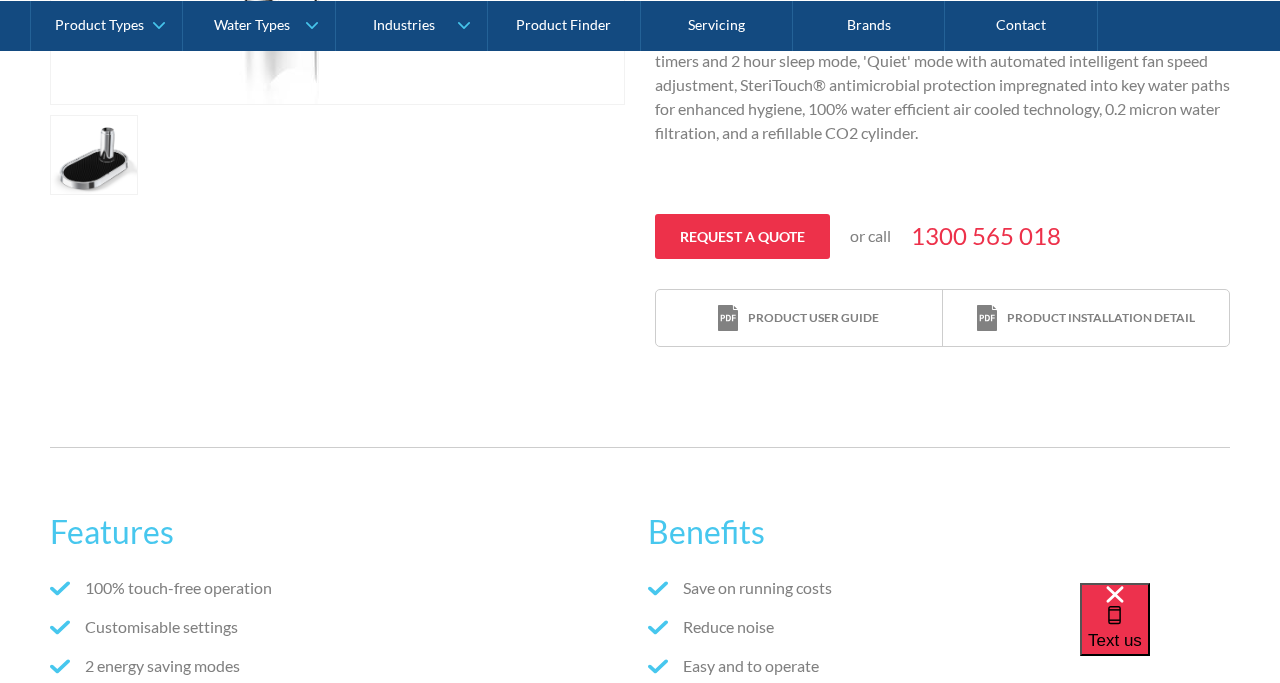 click at bounding box center (94, 155) 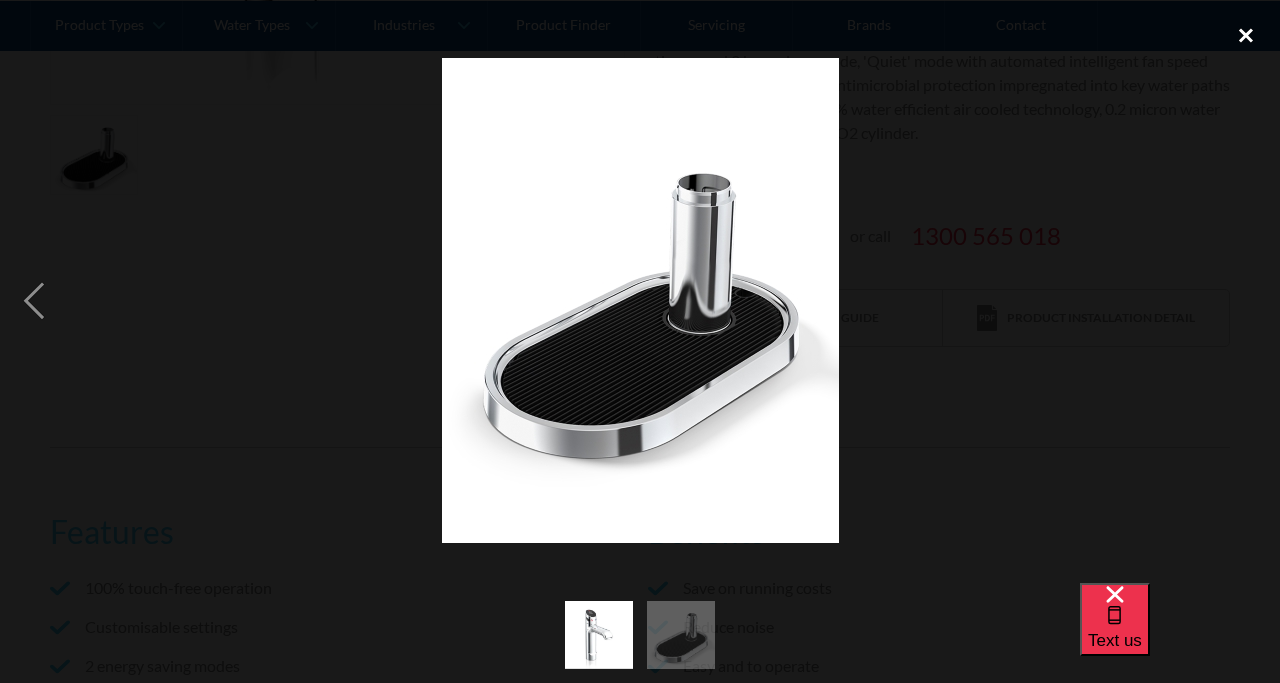 click at bounding box center (1246, 36) 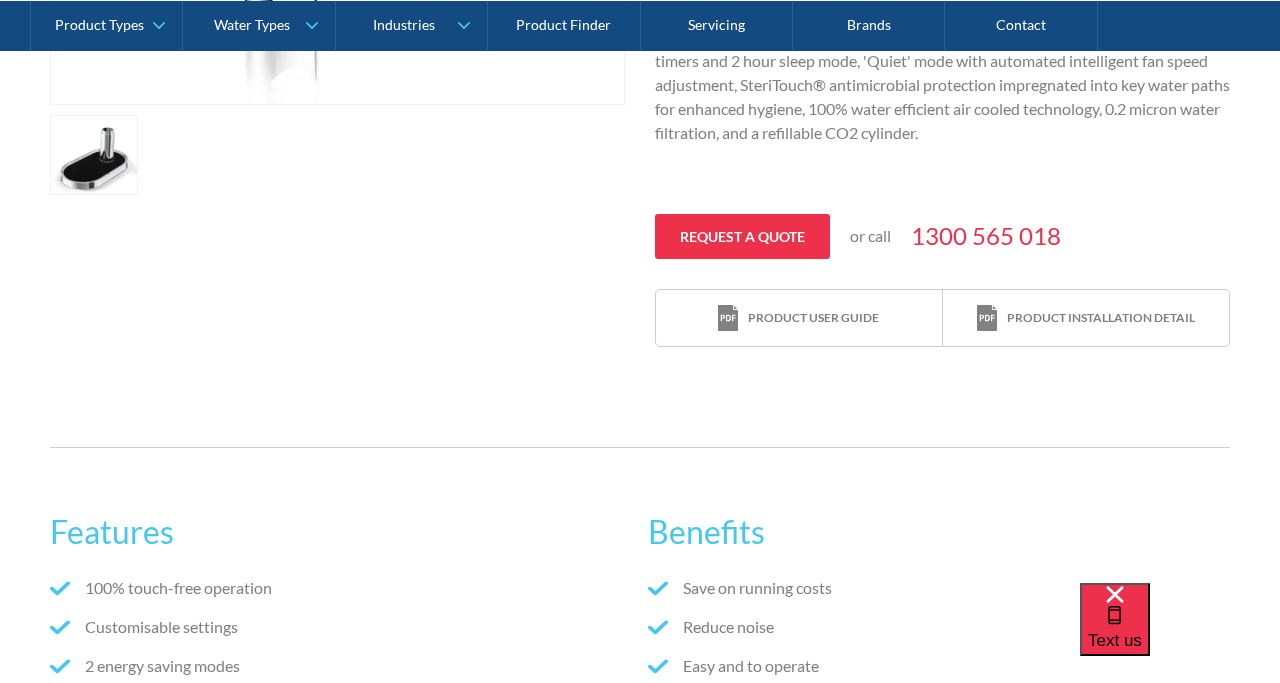 click on "Christmas Trading Dates: Office Closes [DATE]. Open [DATE]. About Us Gallery Rentals Product Reviews Resource Centre Call the experts  [PHONE_NUMBER] Shop Online 0 Your Cart Subtotal Pay with browser. Continue to Checkout No items found. Product is not available in this quantity. Menu Product Types Water Types Industries Product Finder Servicing Brands Contact About Us Gallery Shop Online Rentals Product Reviews Resource Centre Call Shop Online Cart 0 Your Cart Subtotal Pay with browser. Continue to Checkout No items found. Product is not available in this quantity. Product Types Product Types Filtered Water Taps Sensor/Hands Free  Taps Water Coolers Drinking Fountains Wall Mounted Reverse Osmosis Undersink Filters Alkalisers Faucets &  Tapware Hot Water Systems Whole House Food Waste  Disposers Water Types Water Types Chilled Boiling Ambient Chilled &  Boiling Chilled &  Ambient Boiling &  Ambient Sparkling All-in-One All-in-One    Chilled, Boiling & Sparkling (3-in-1) Parks" at bounding box center (640, 1096) 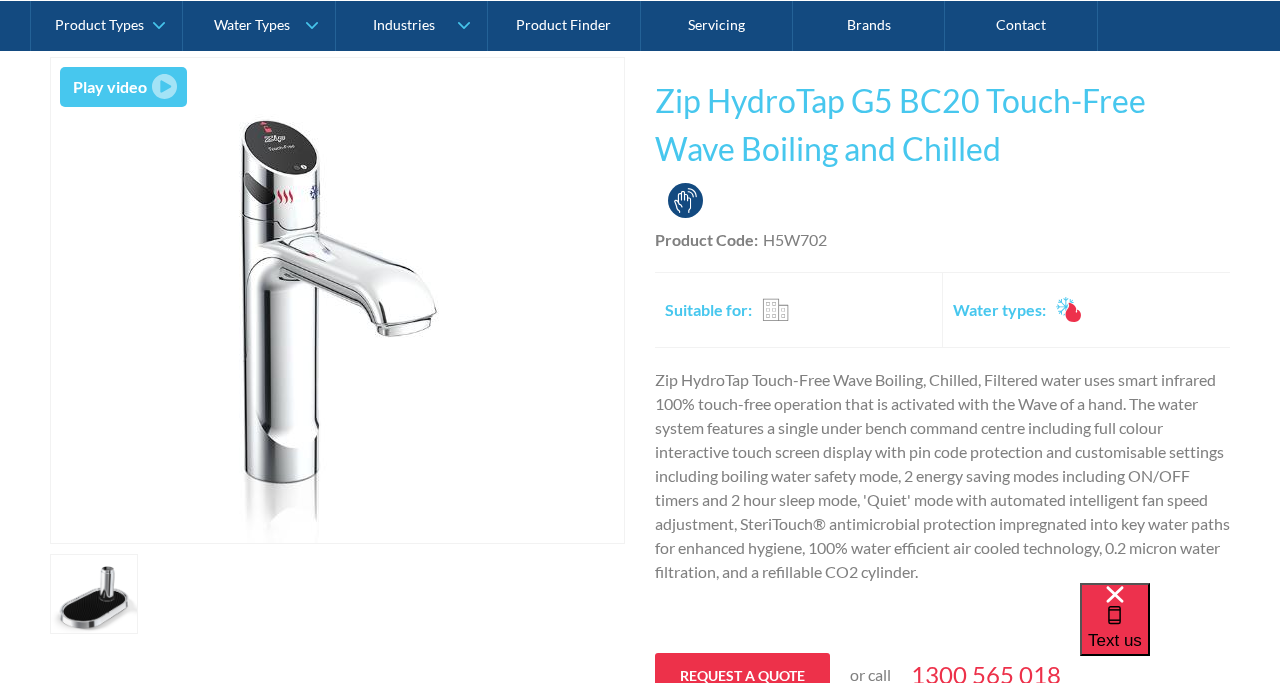 scroll, scrollTop: 260, scrollLeft: 0, axis: vertical 